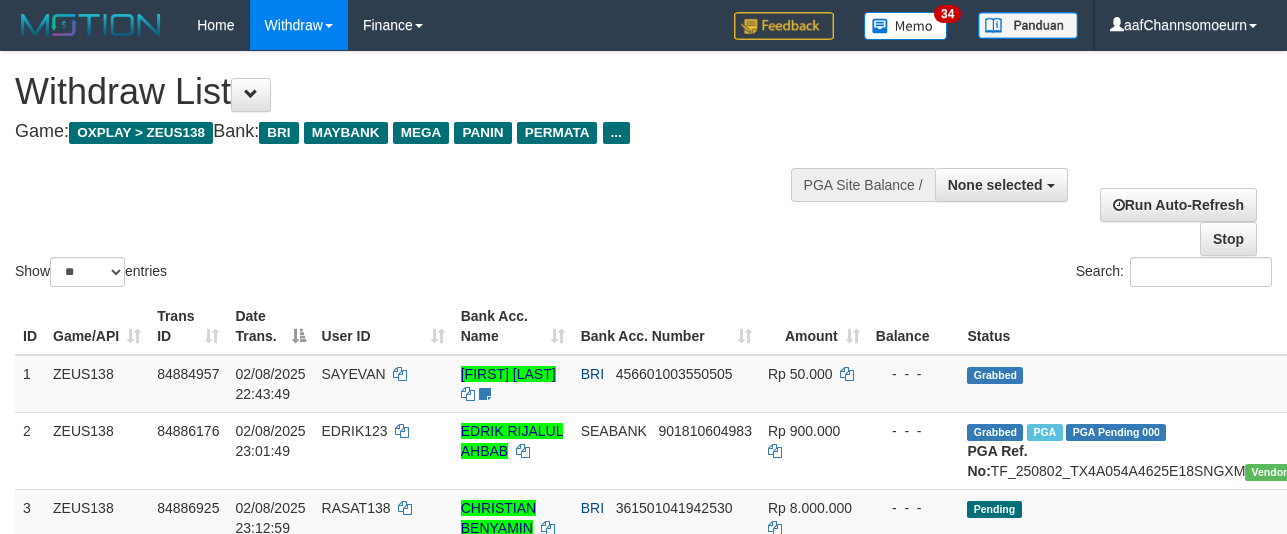 select 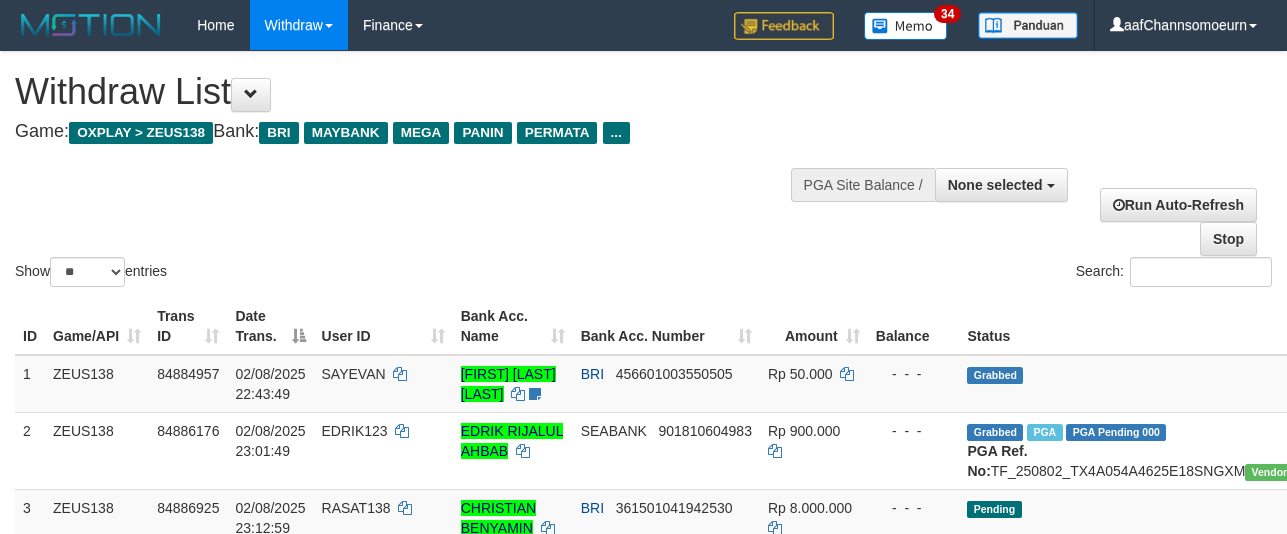 select 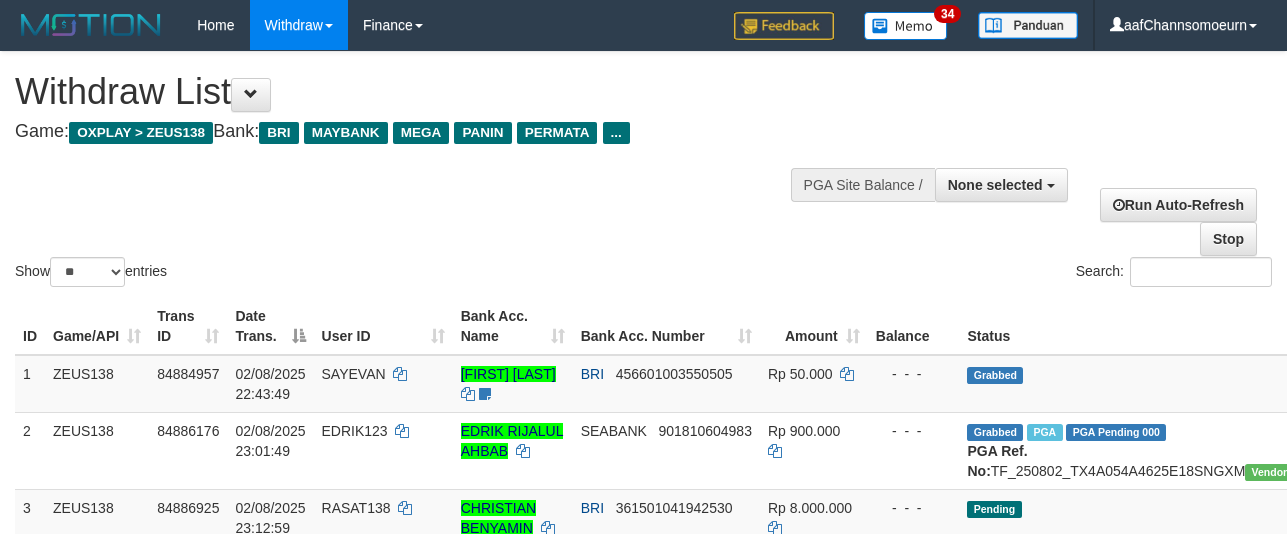 select 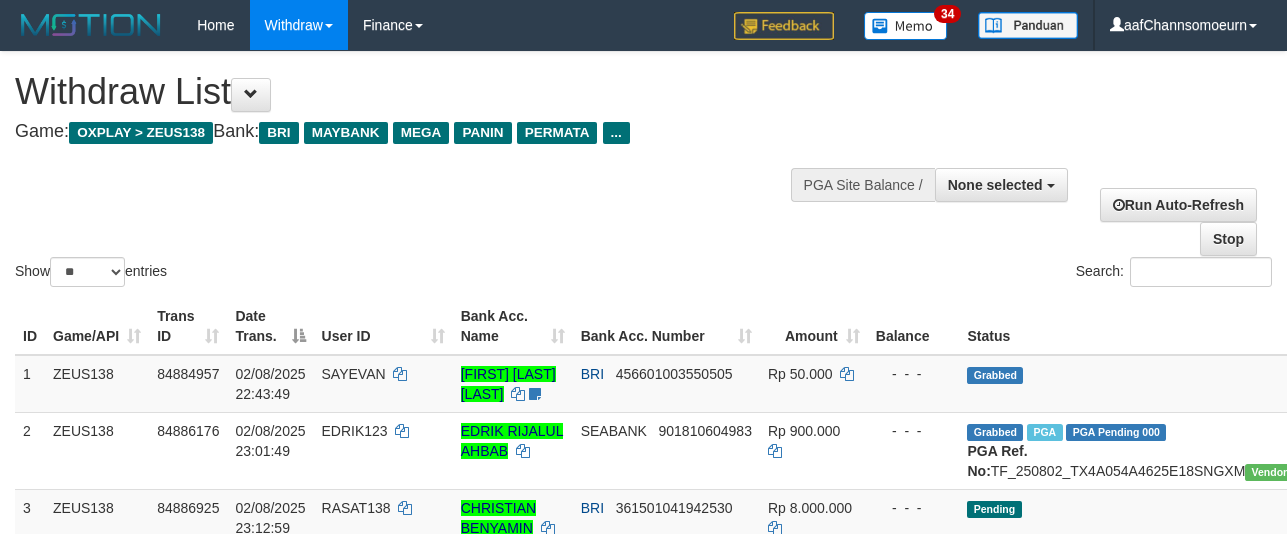 select 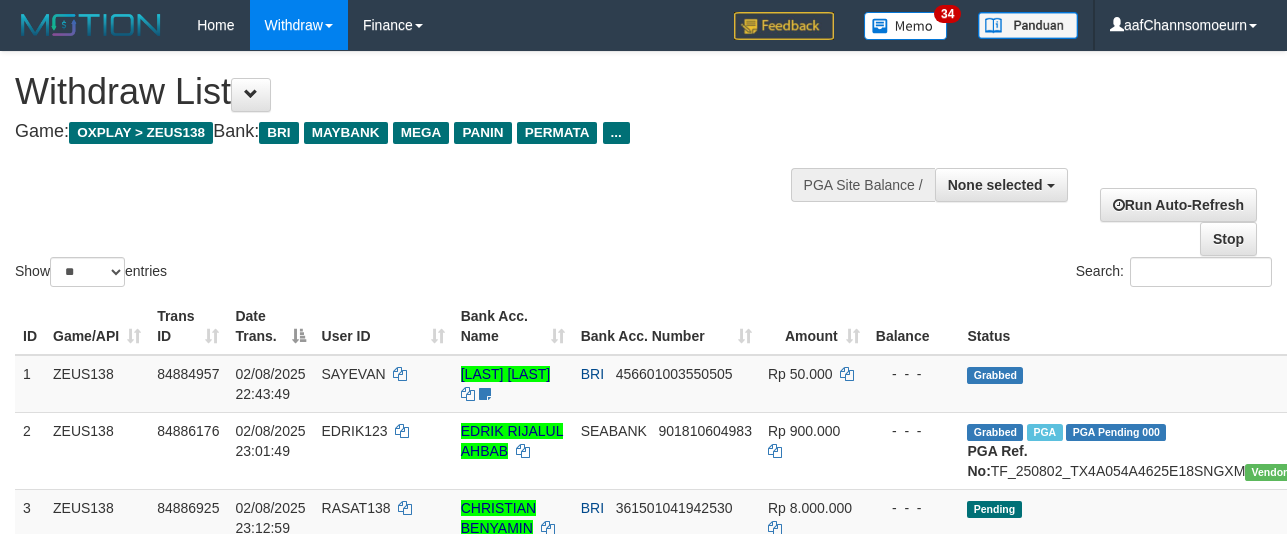select 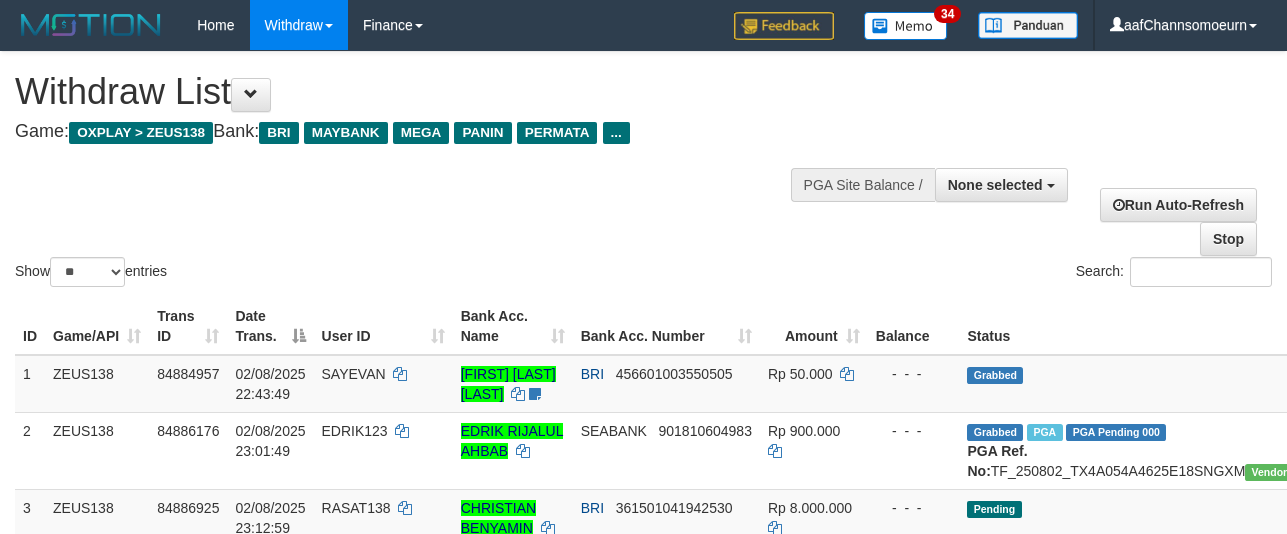 select 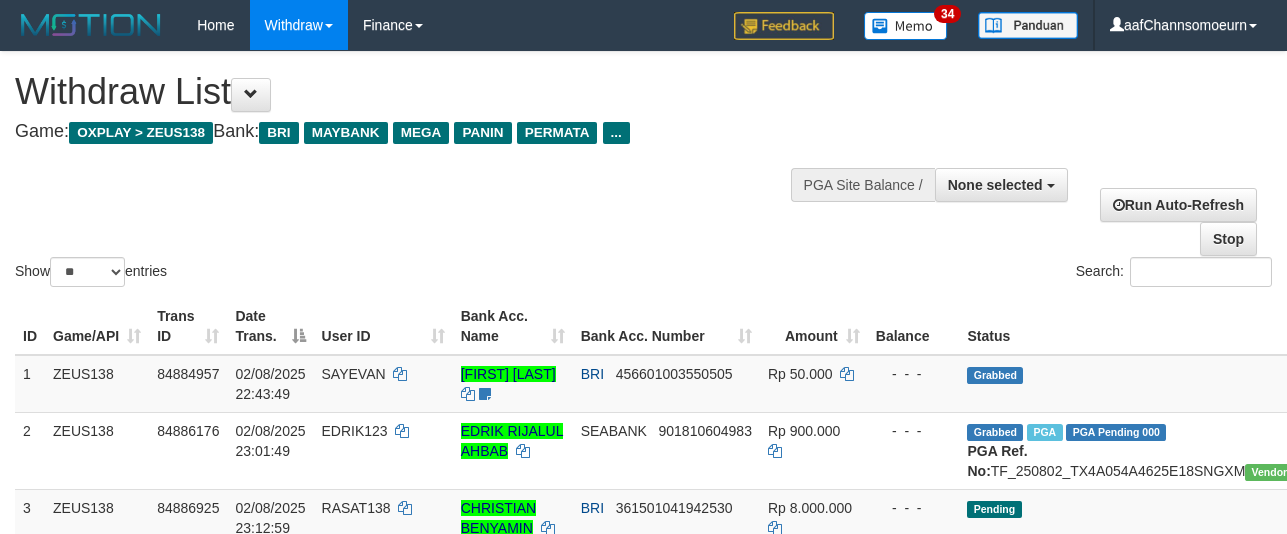 select 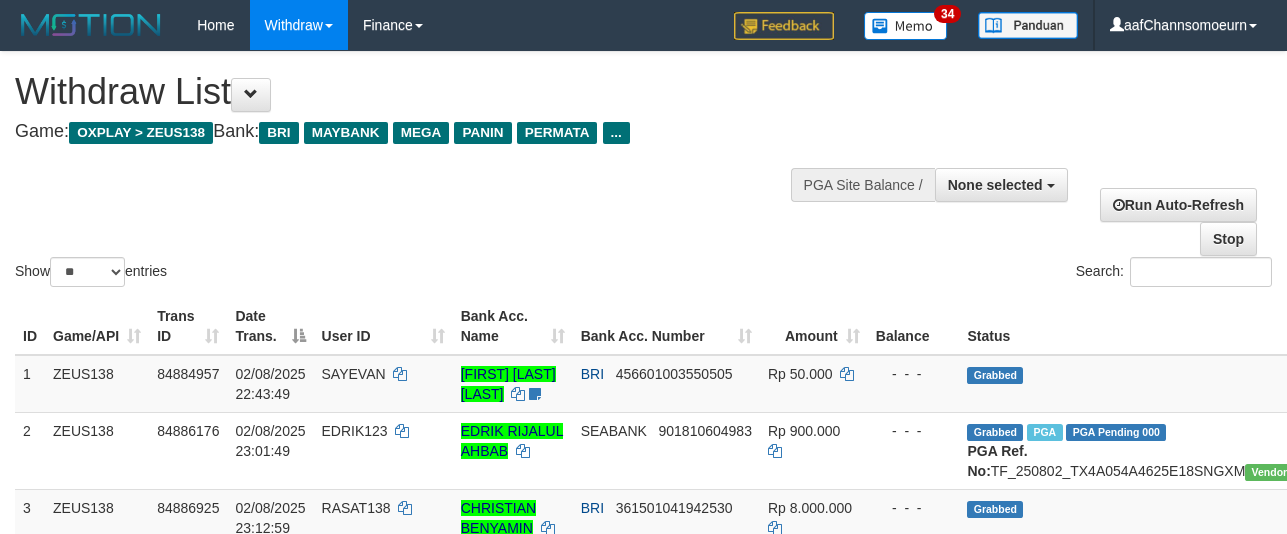 select 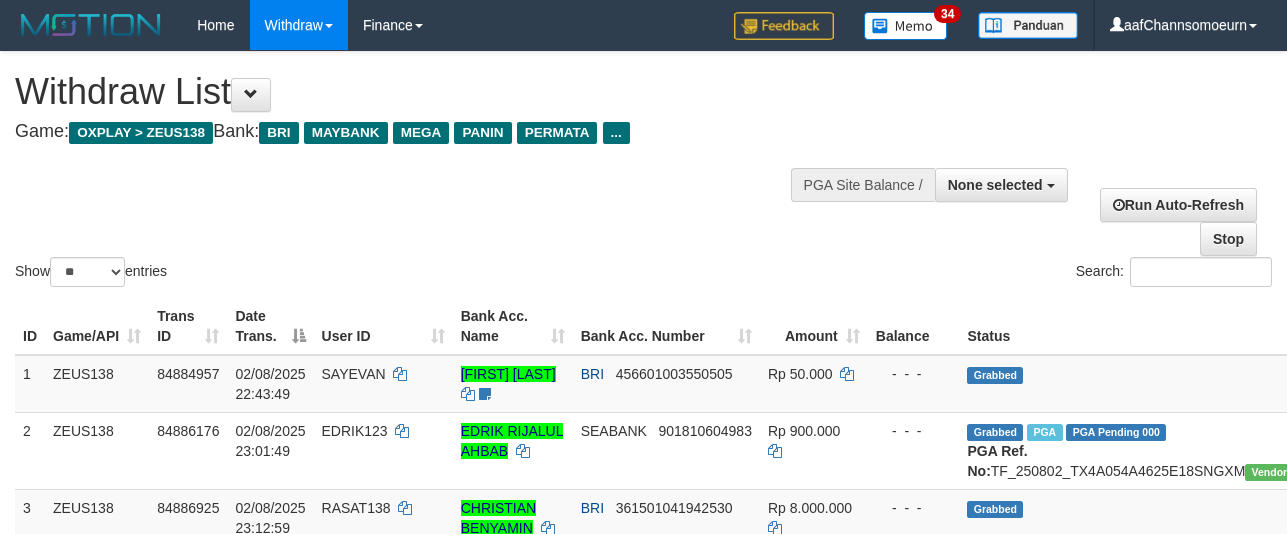 select 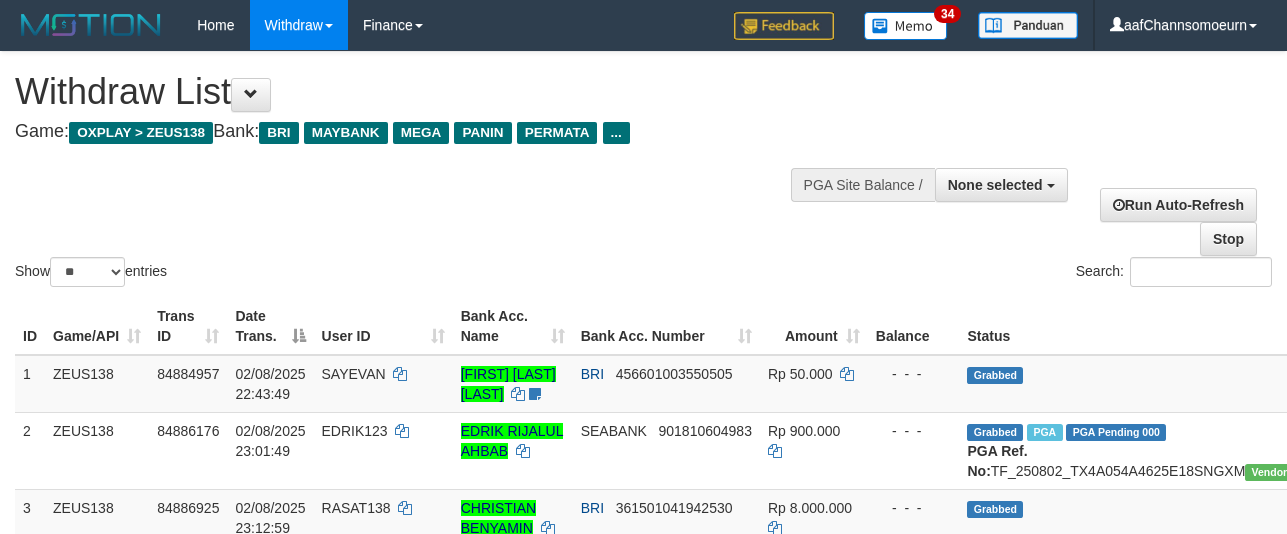 select 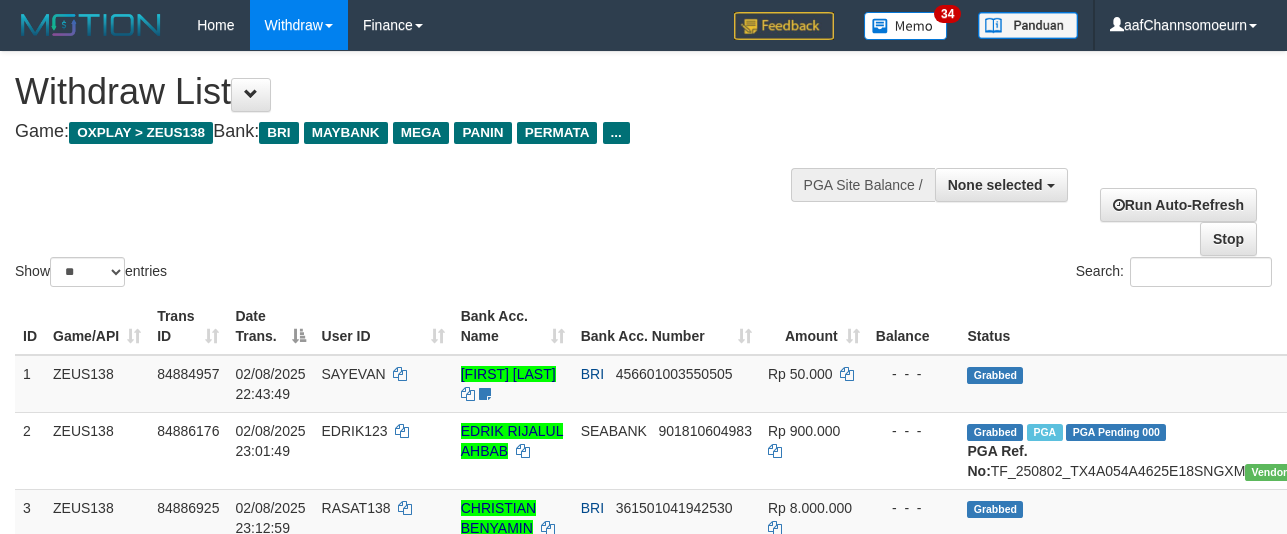 select 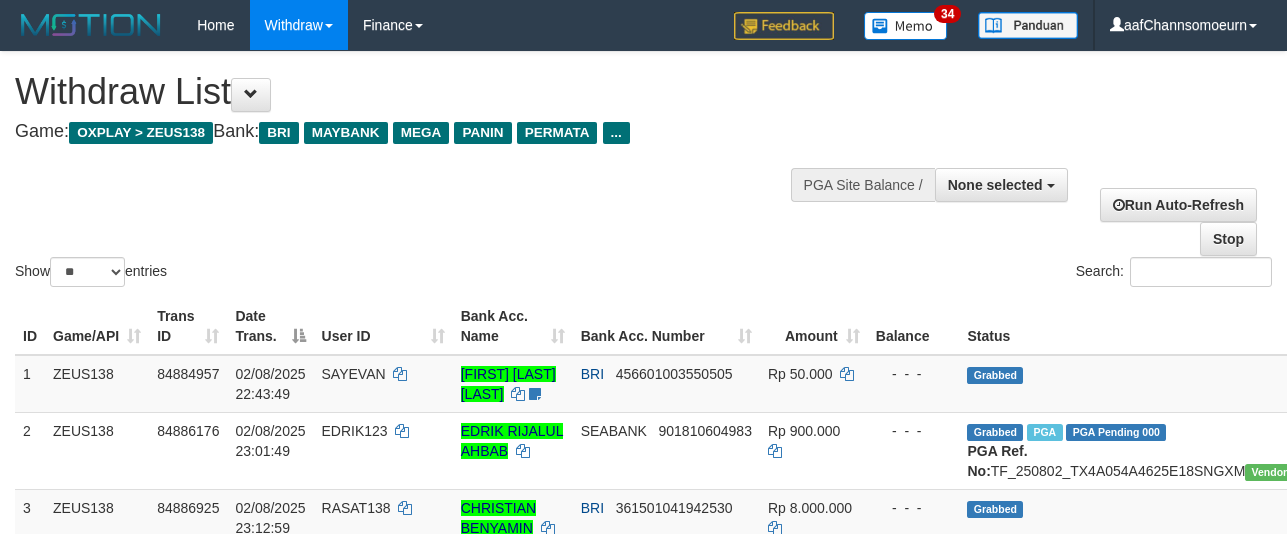 select 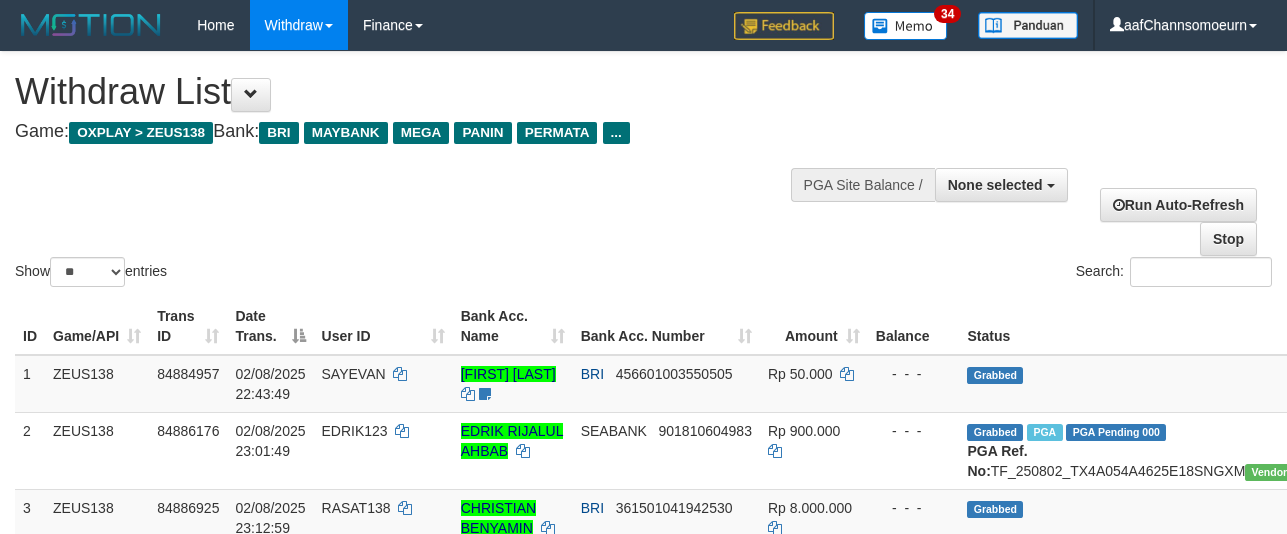 select 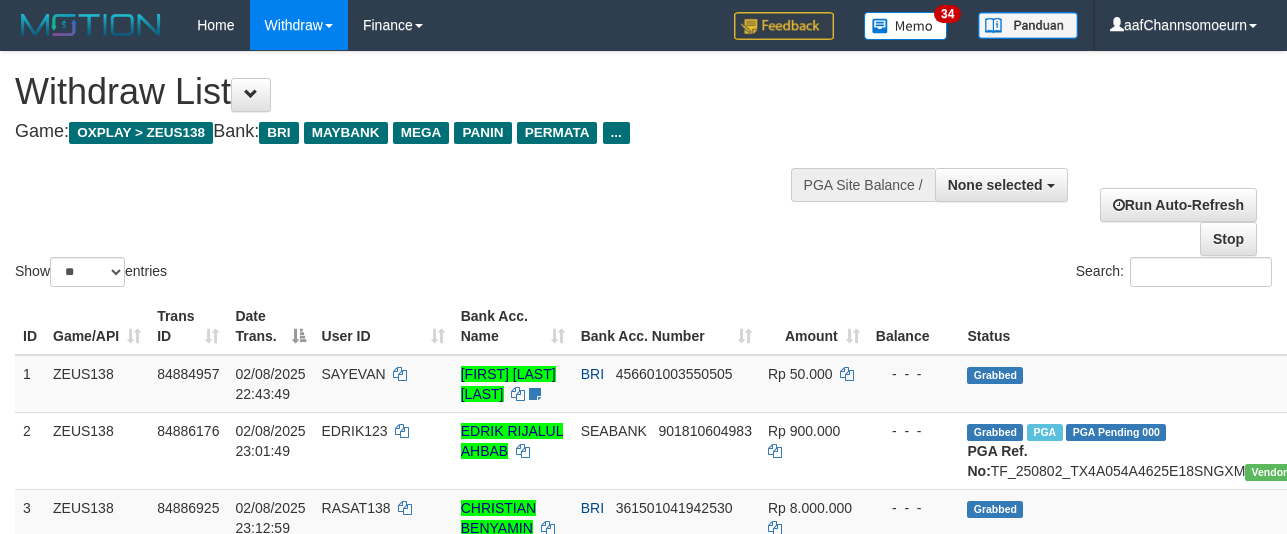 select 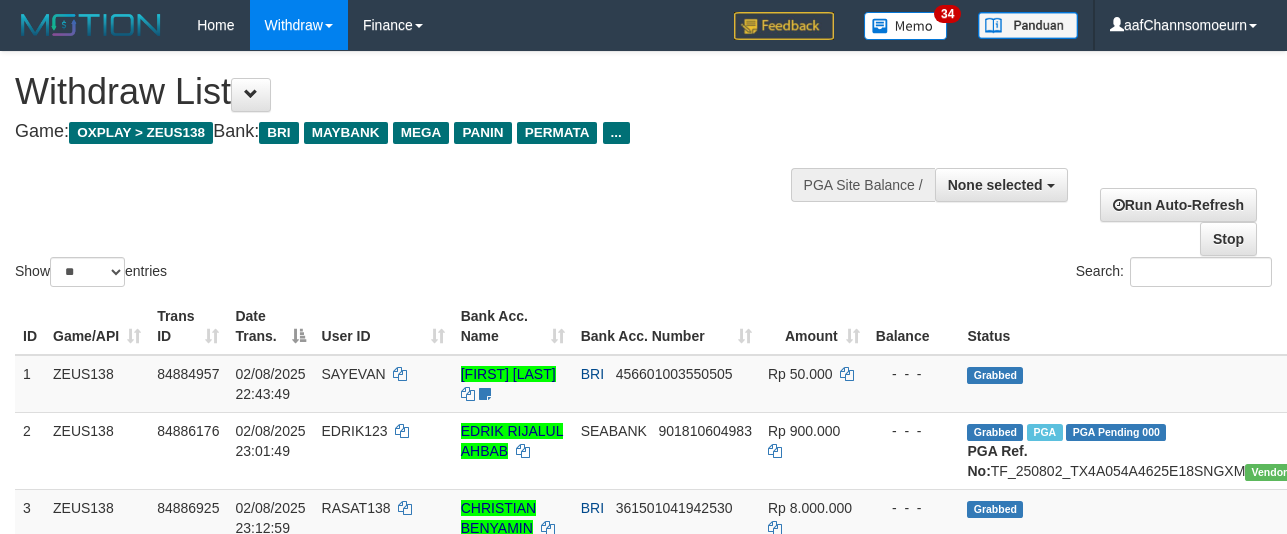 select 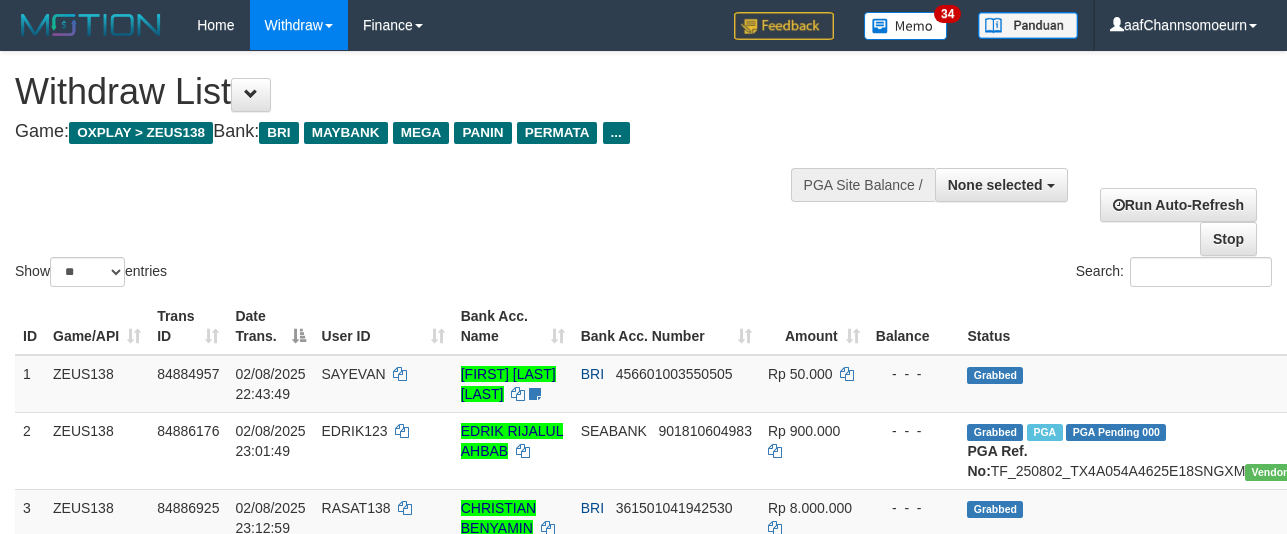 select 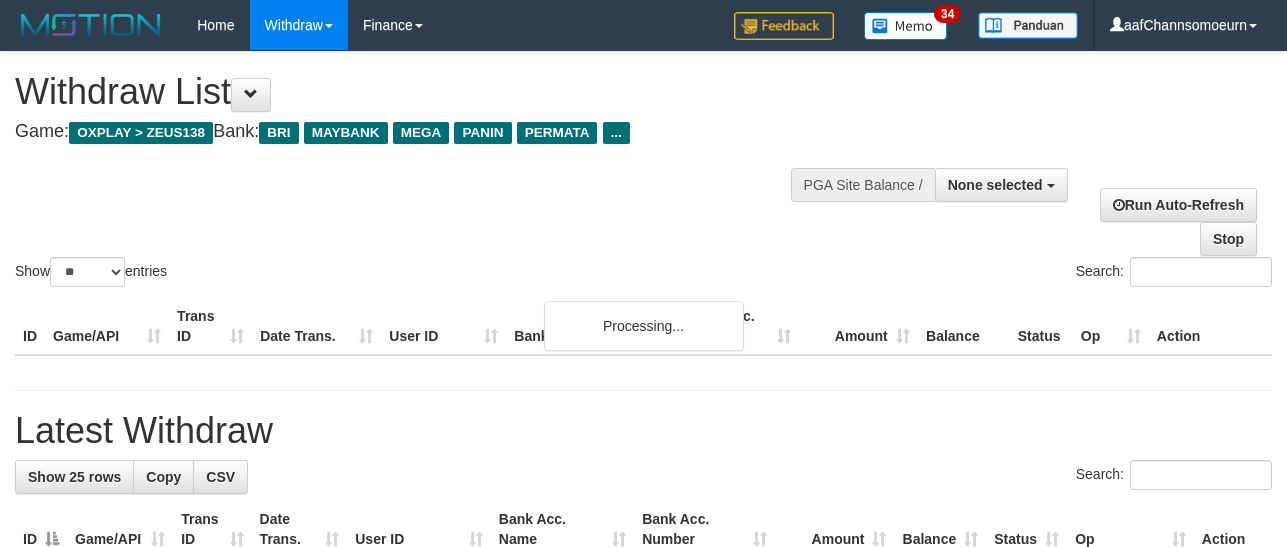 select 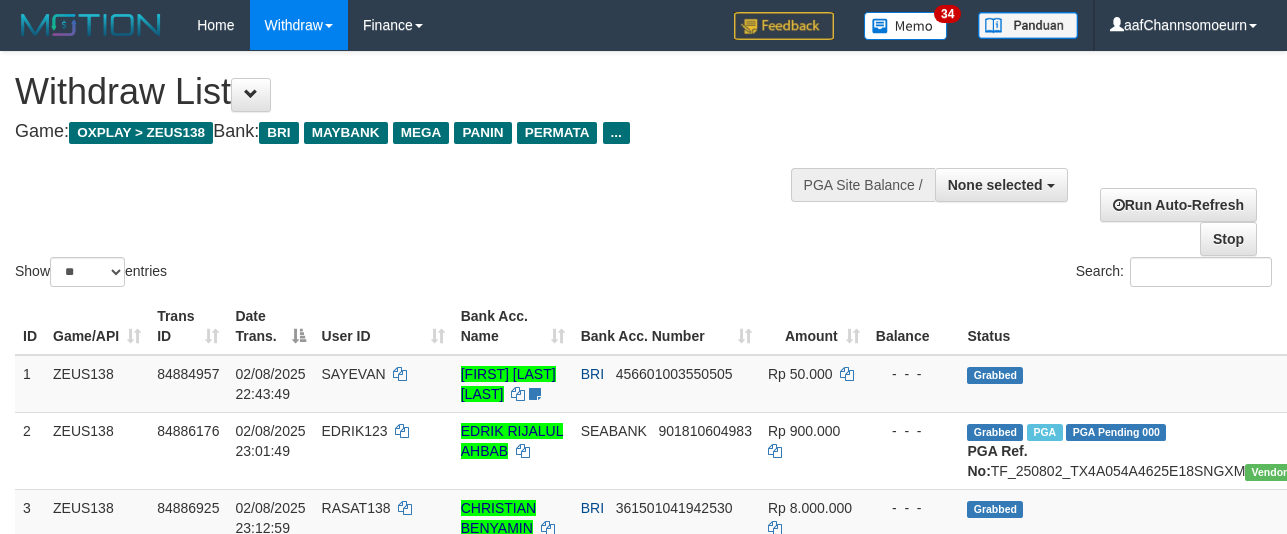 select 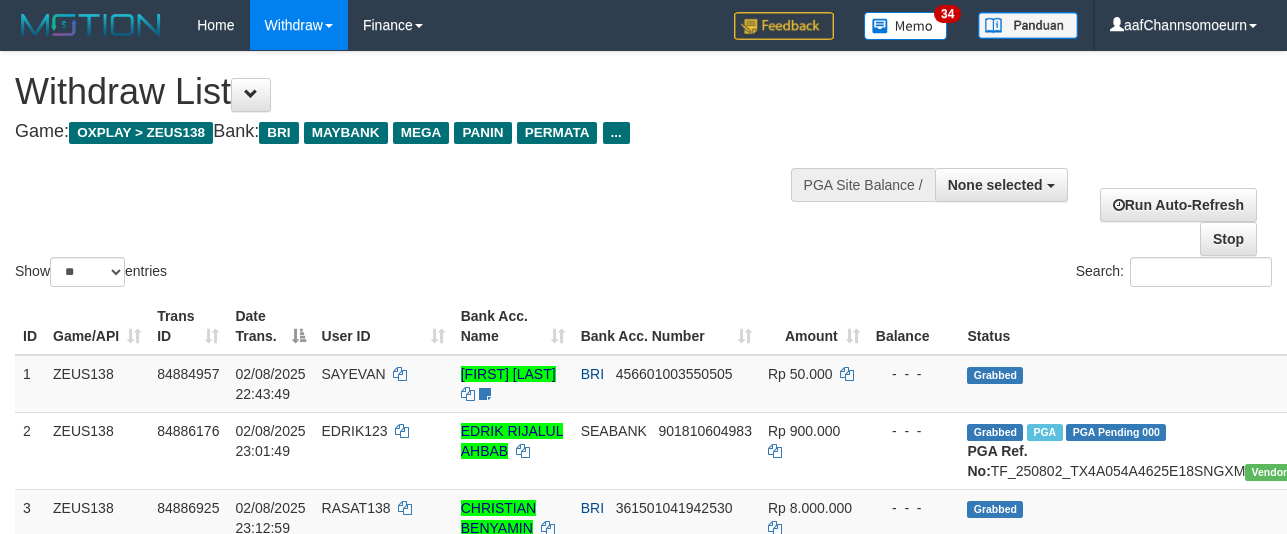select 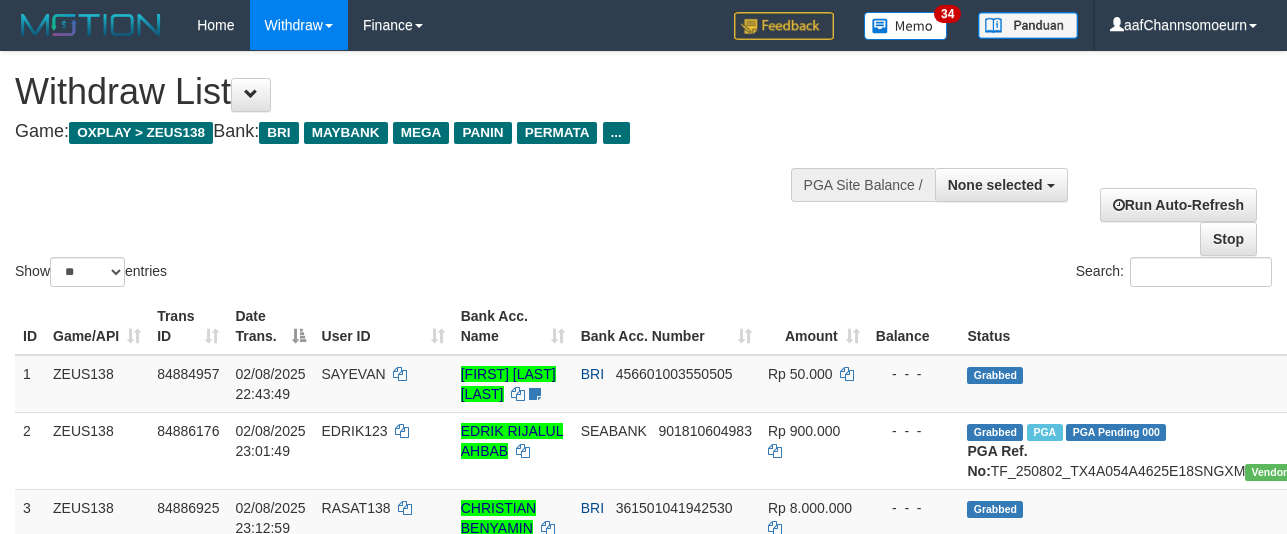 select 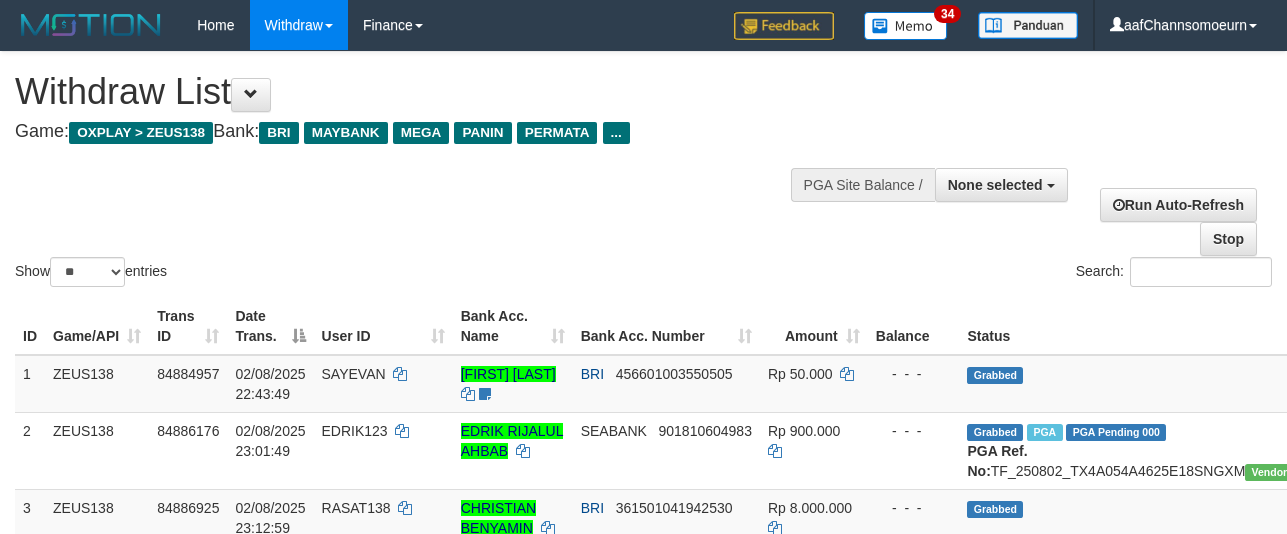 select 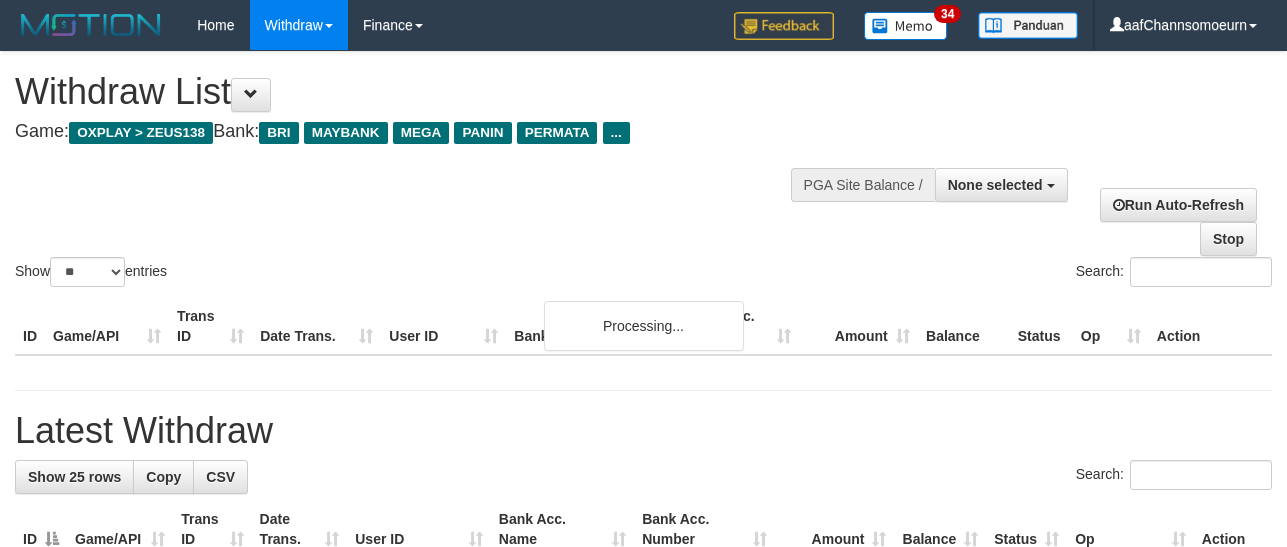 select 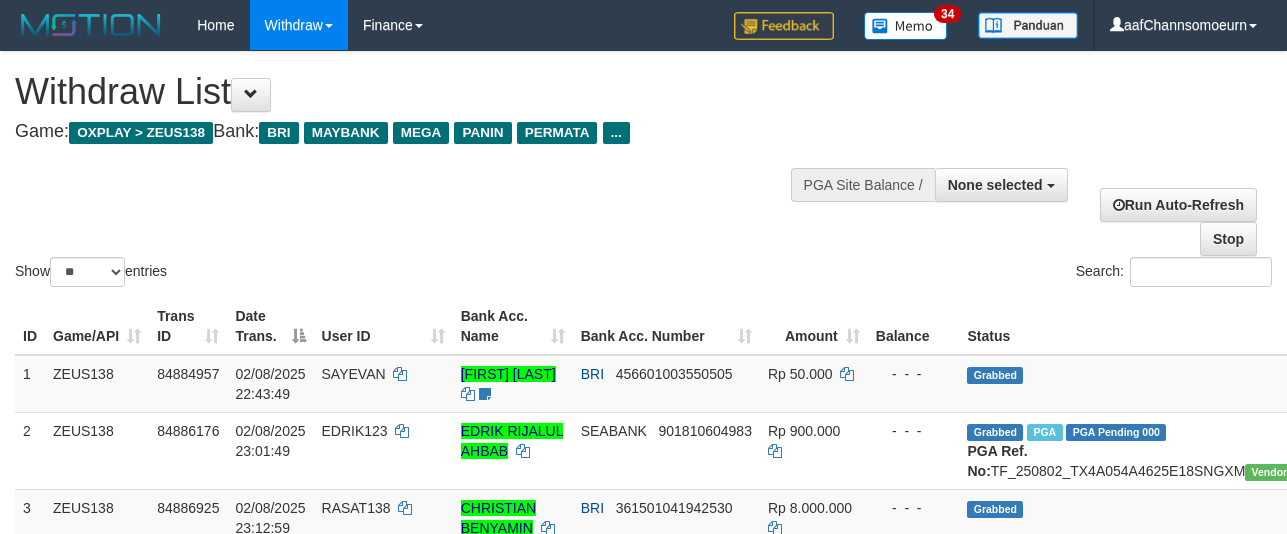 select 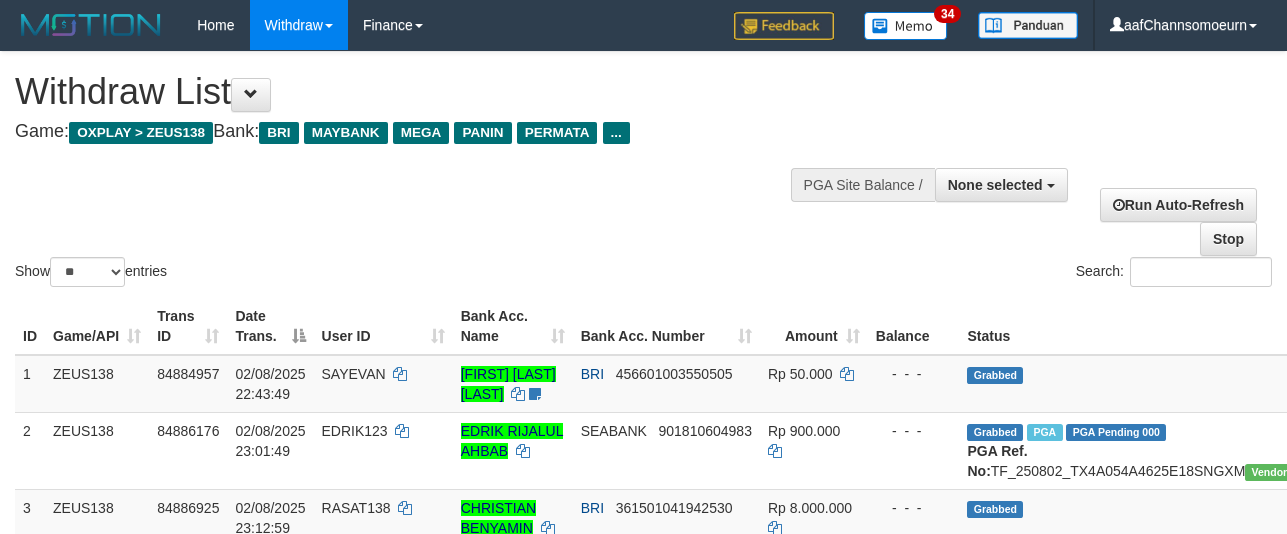 select 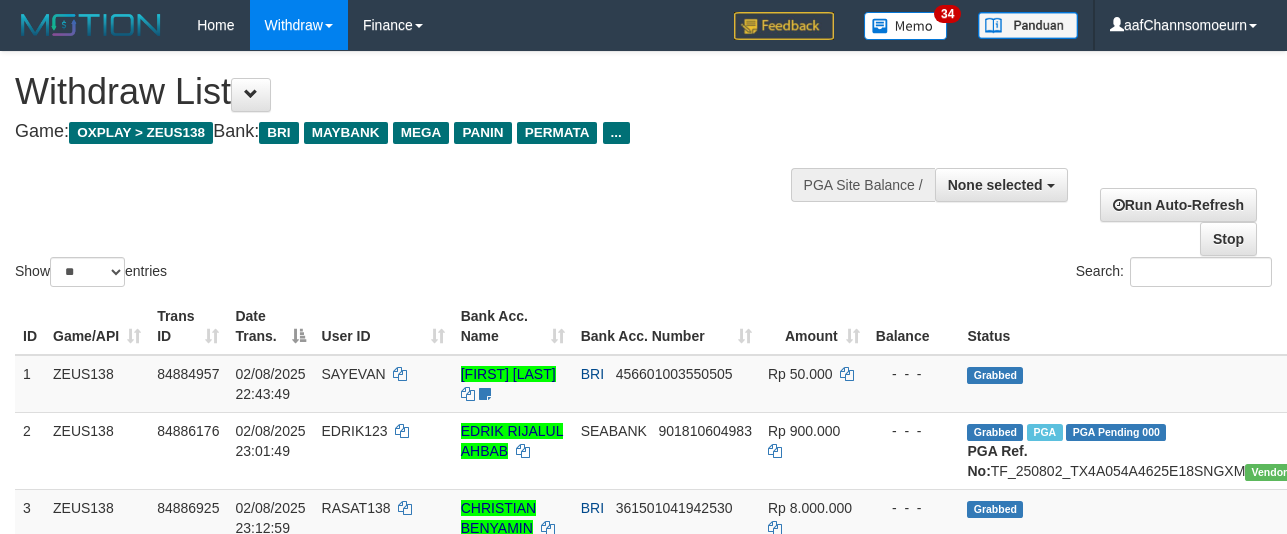 select 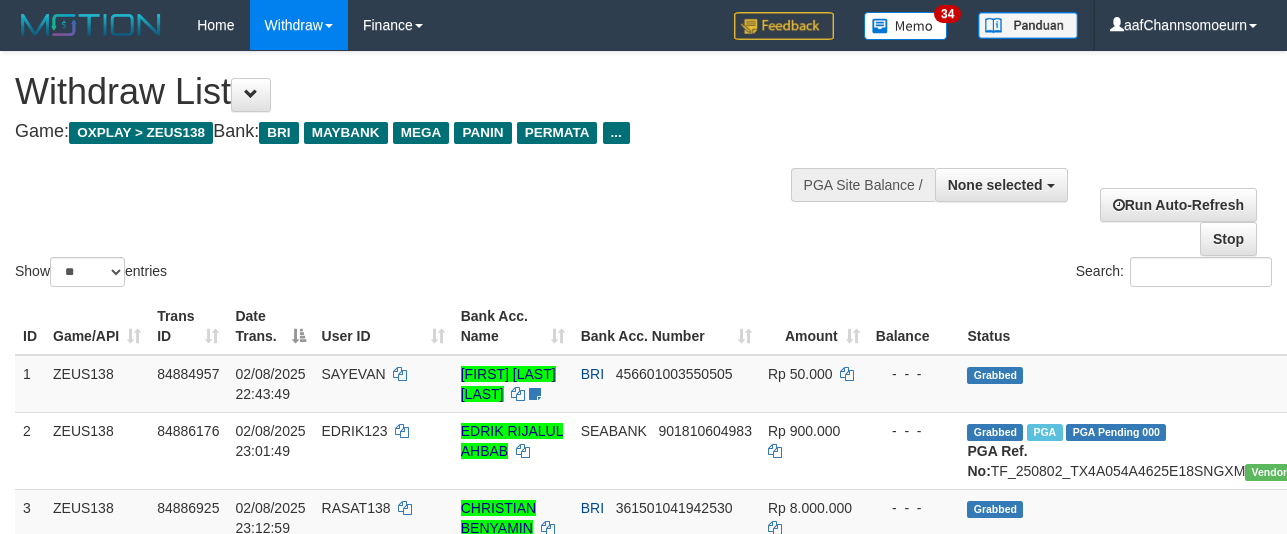 select 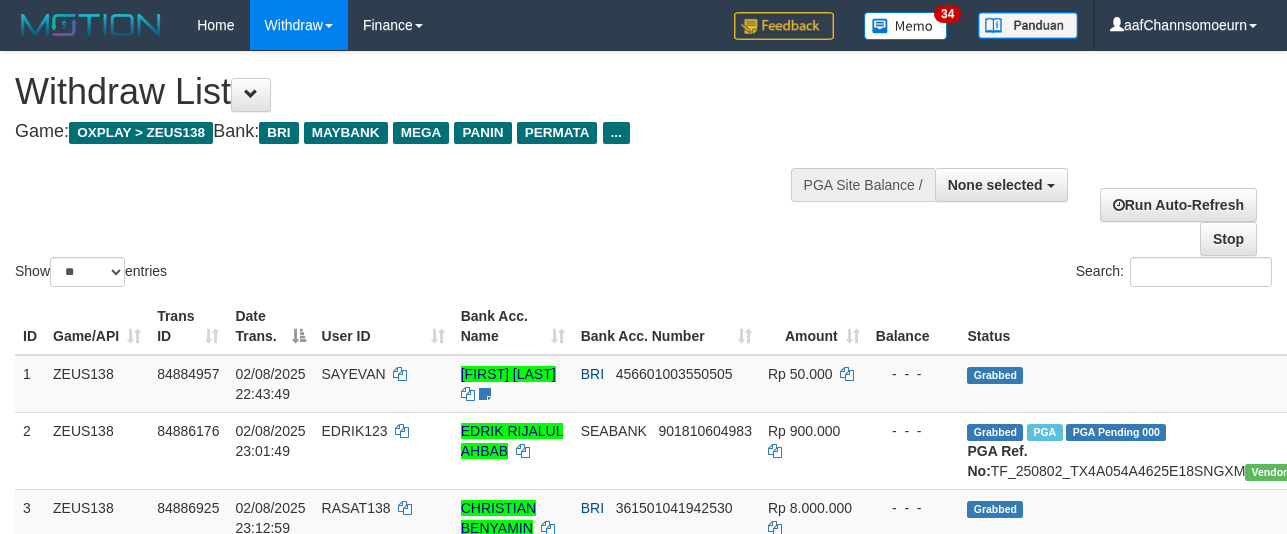 select 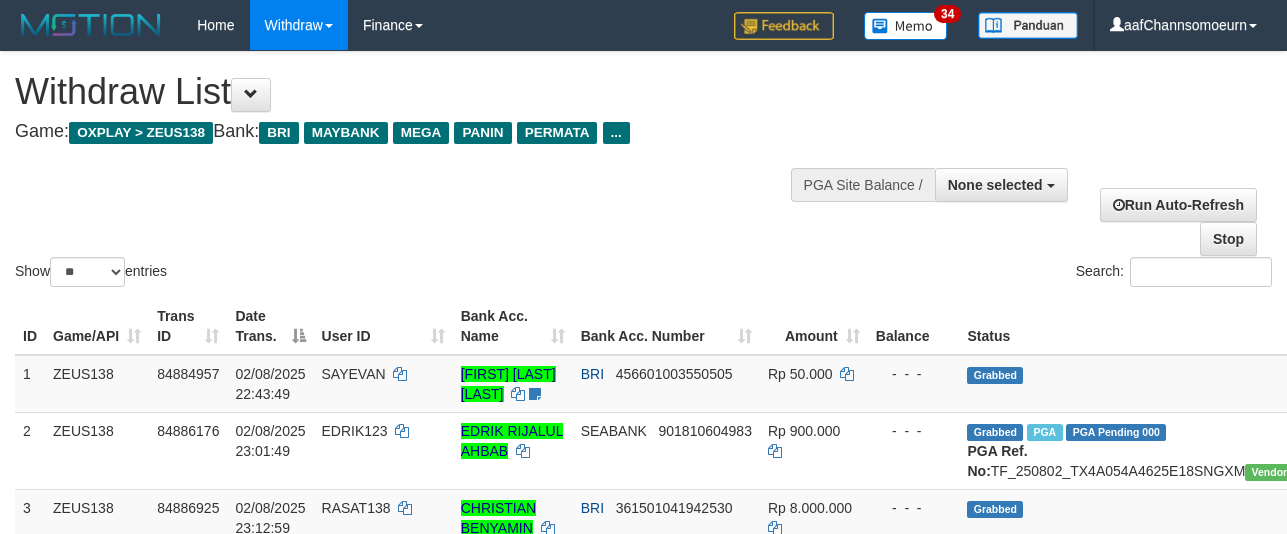 select 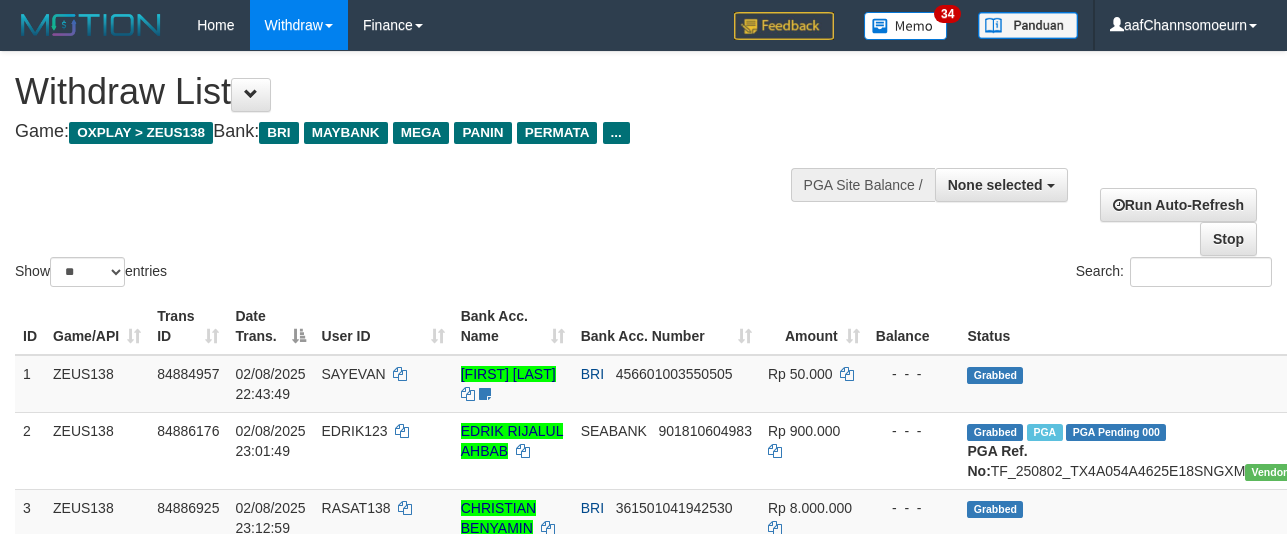 select 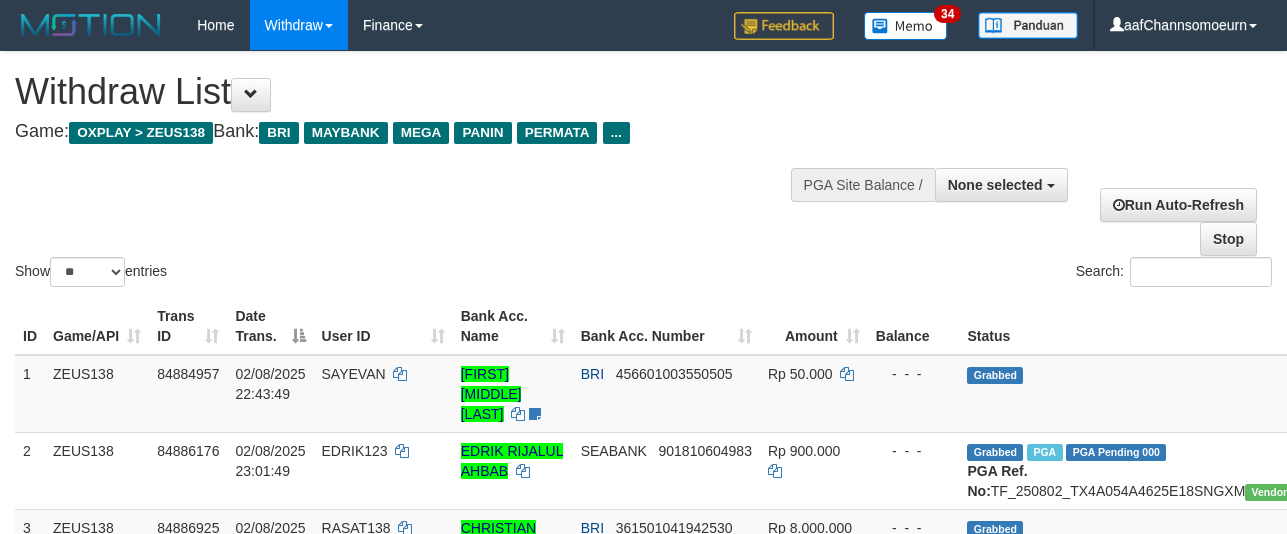 select 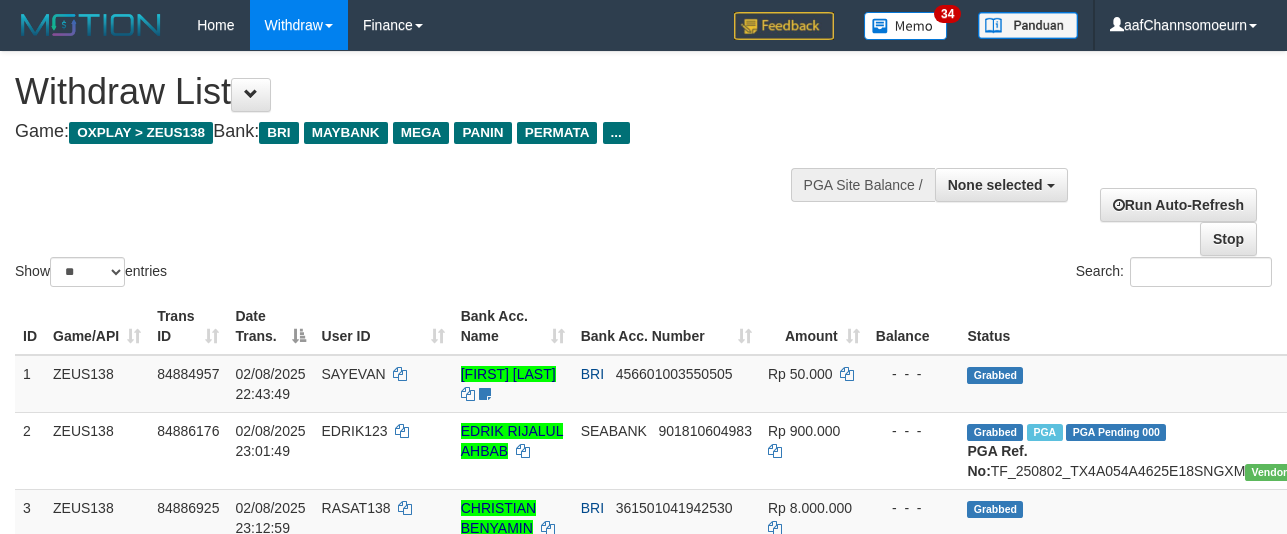 select 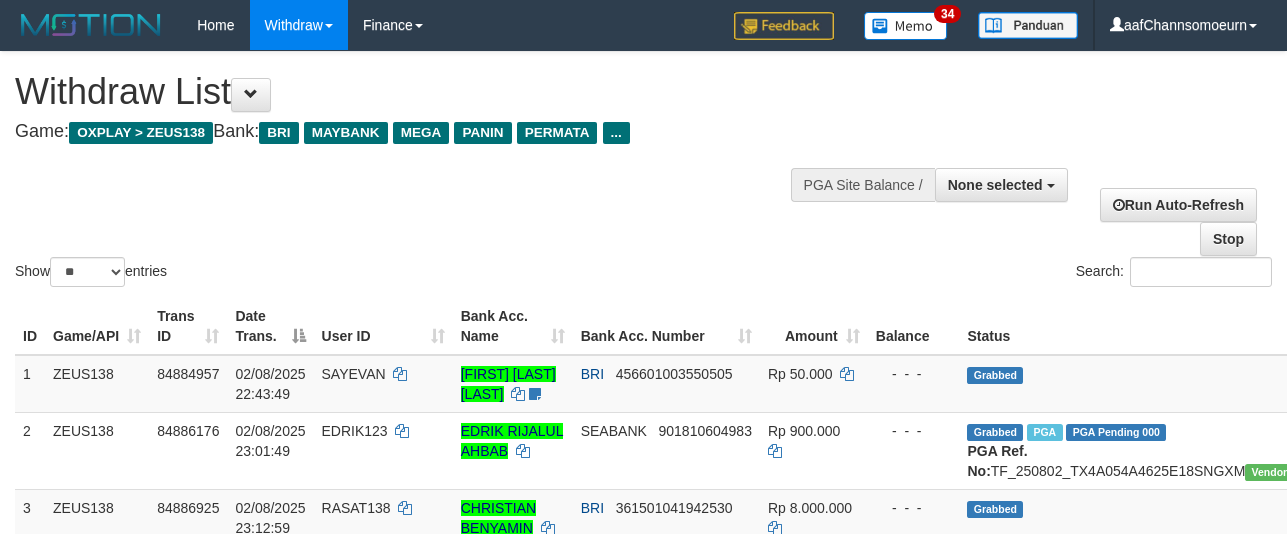 select 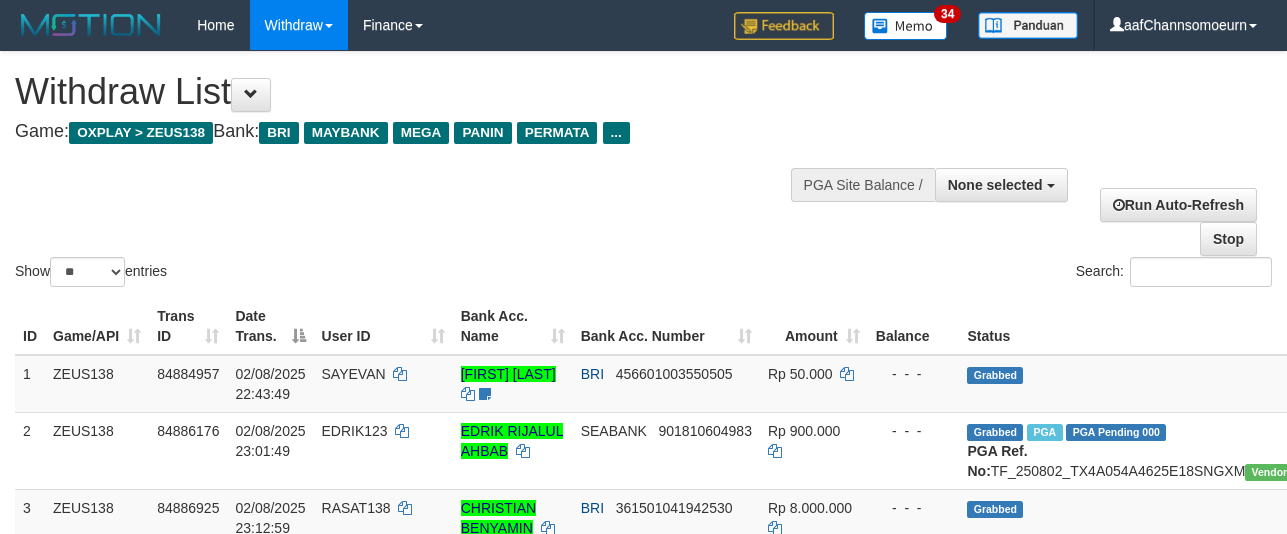 select 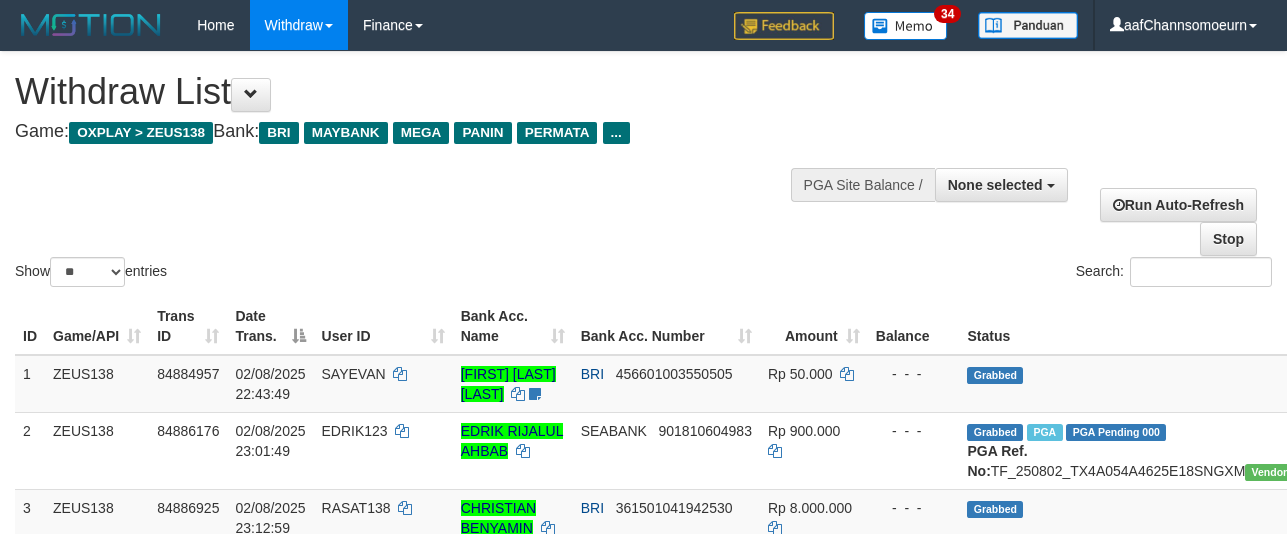 select 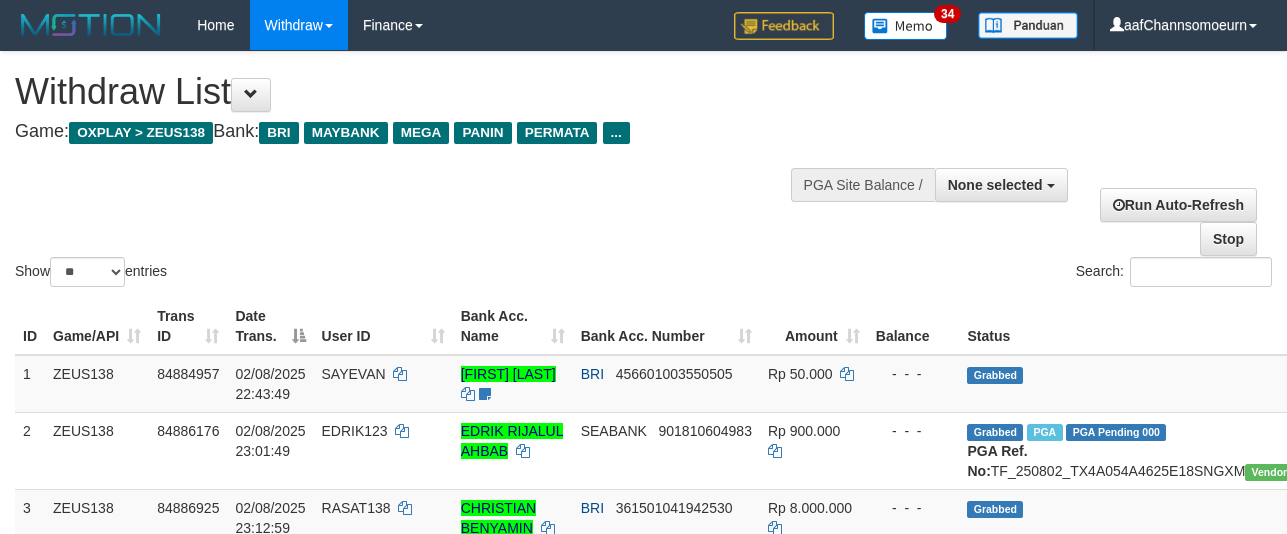 select 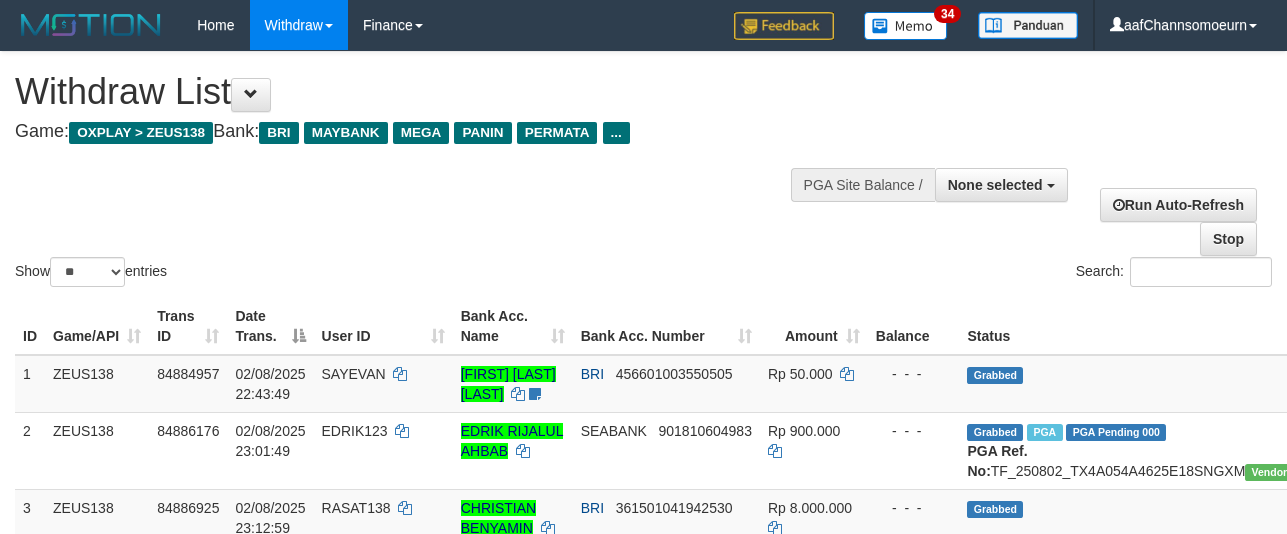 select 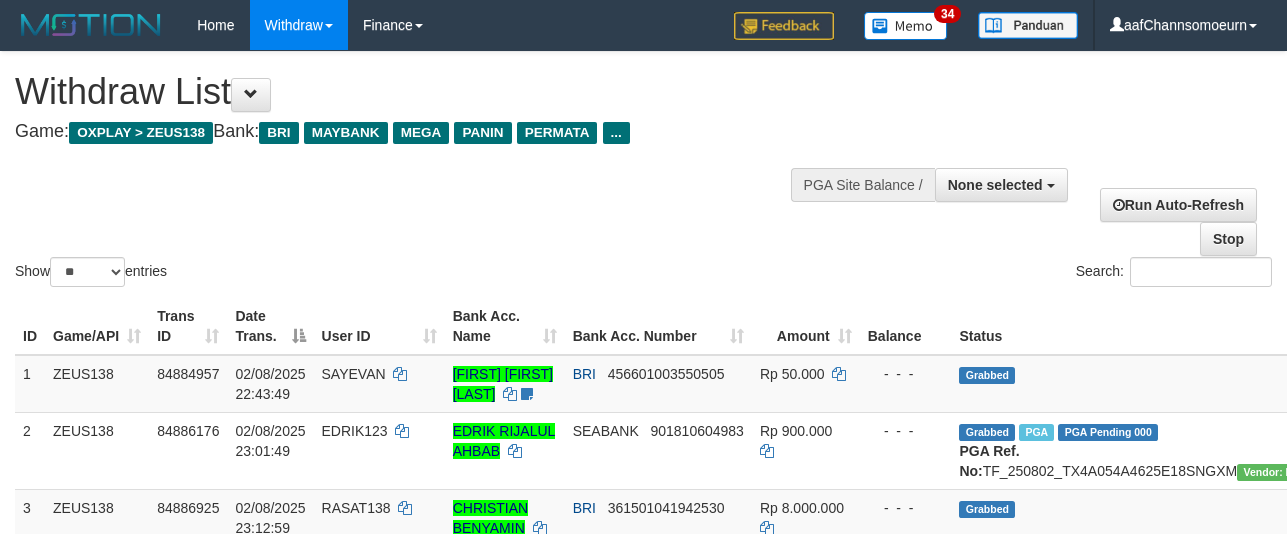 select 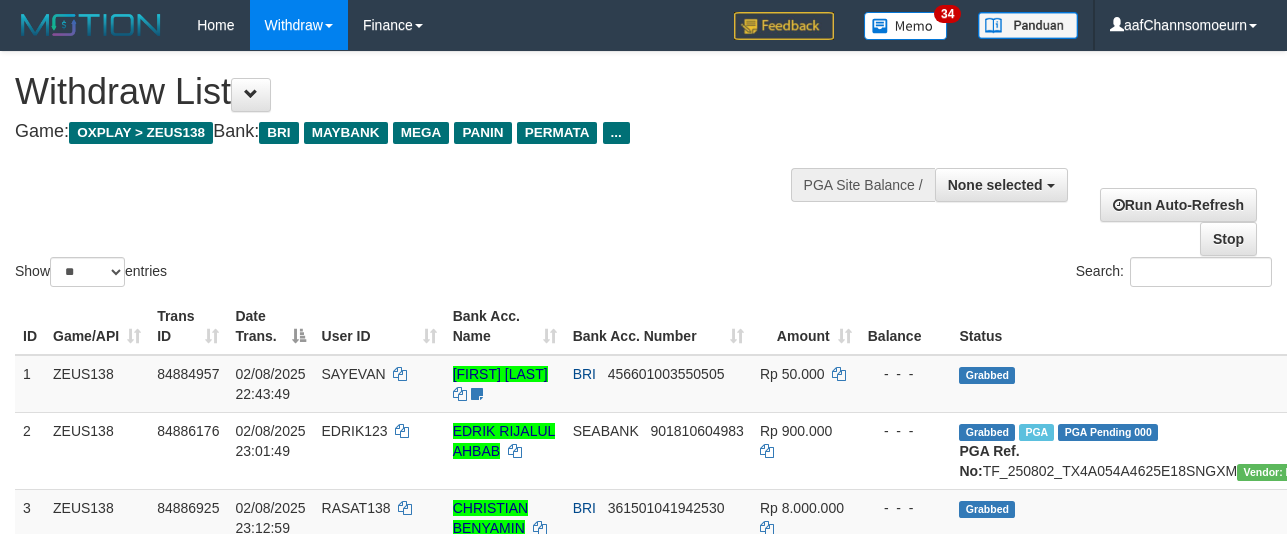 select 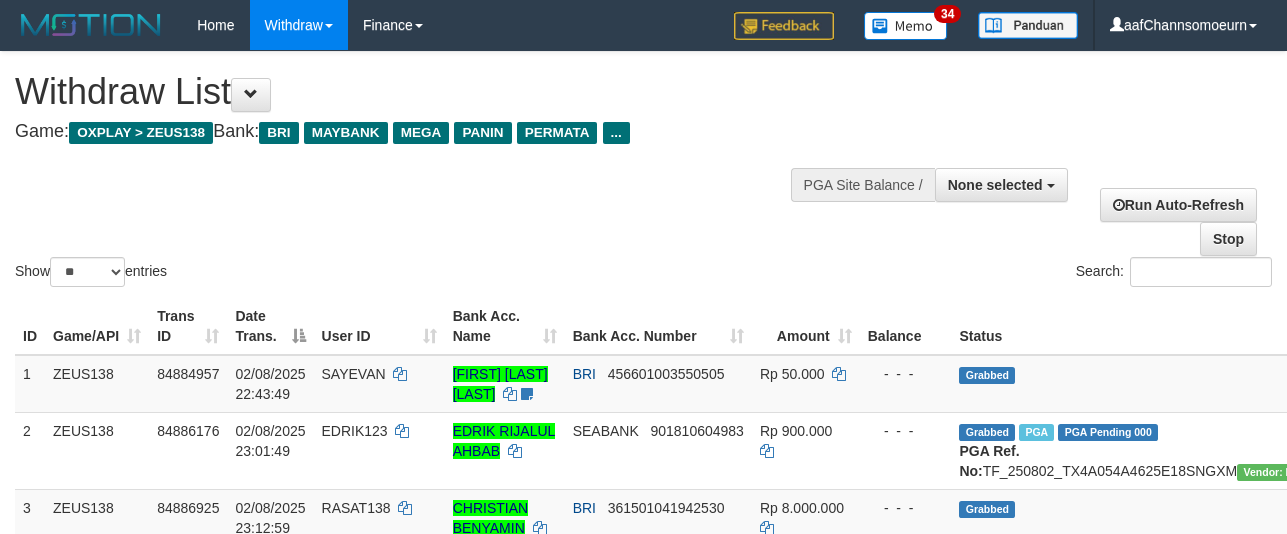 select 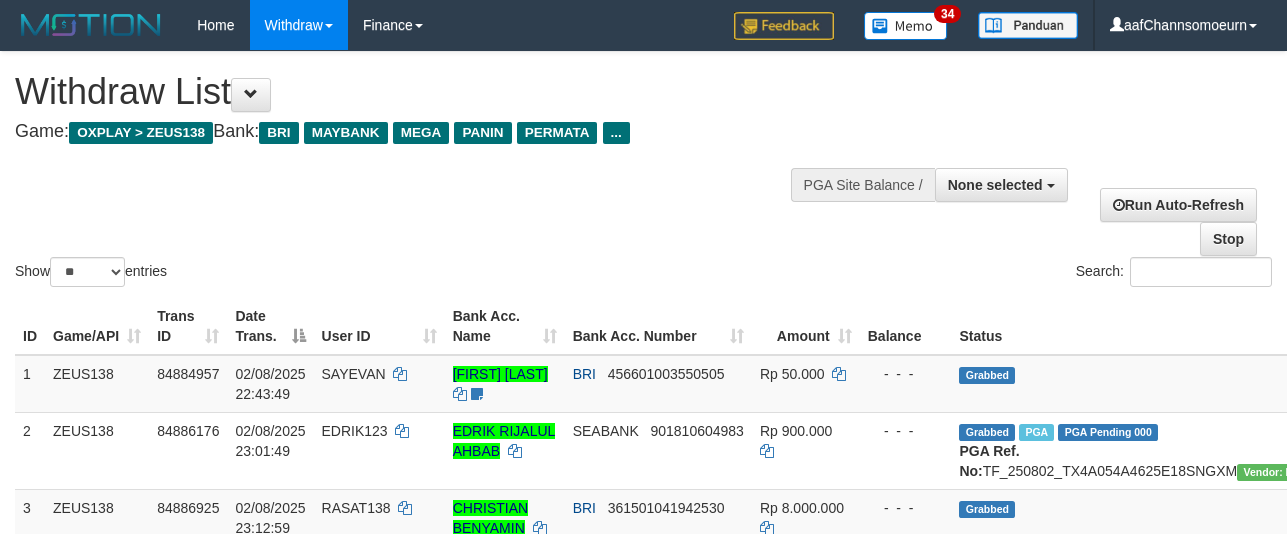 select 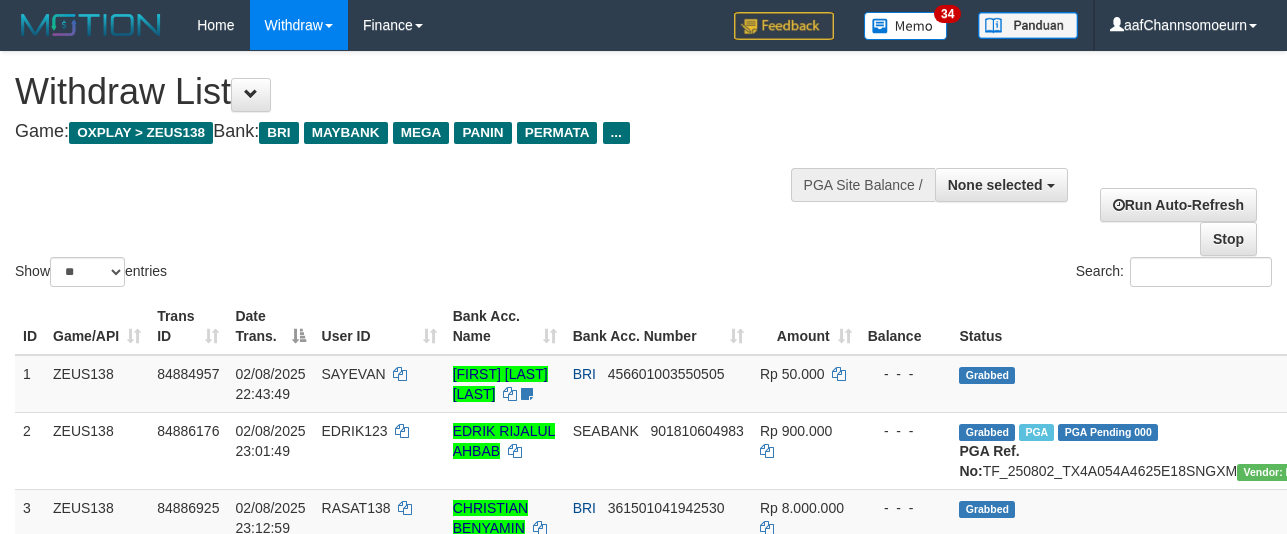 select 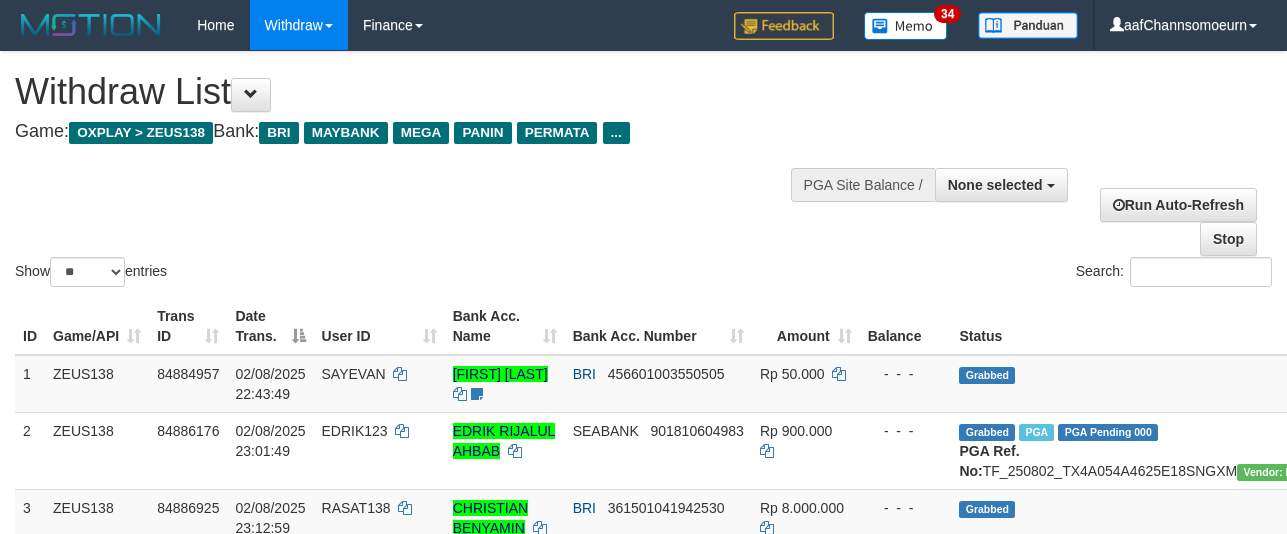 select 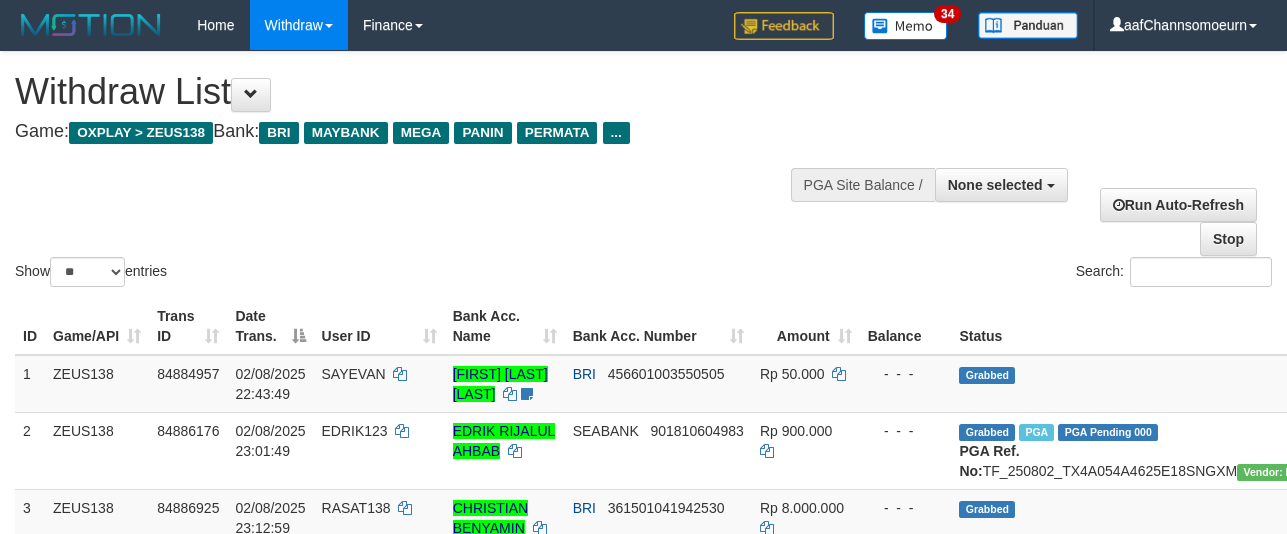 select 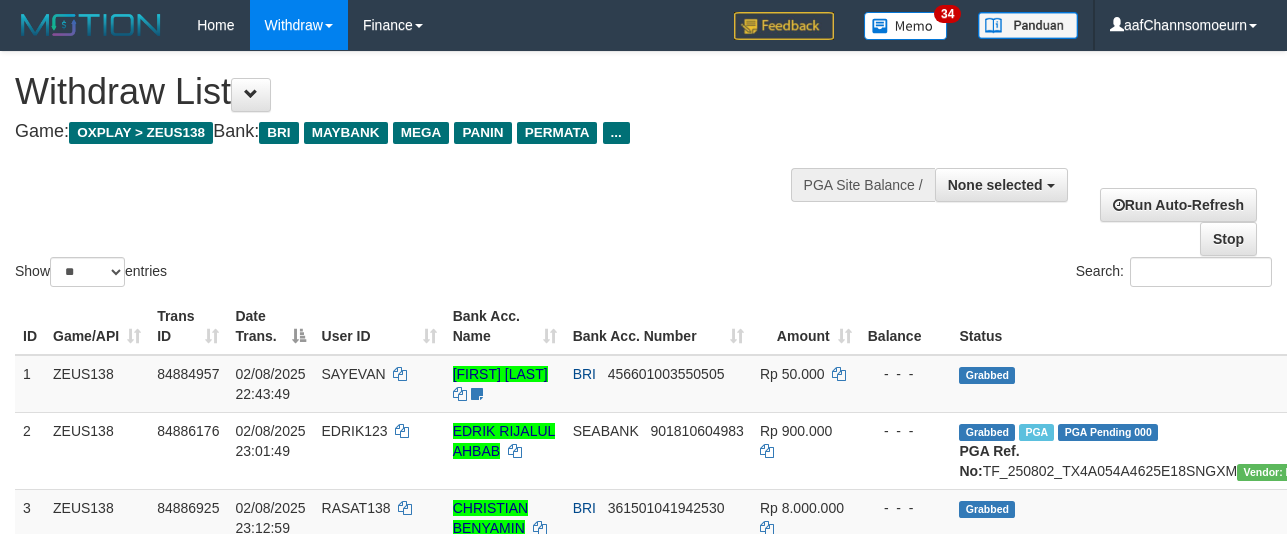 select 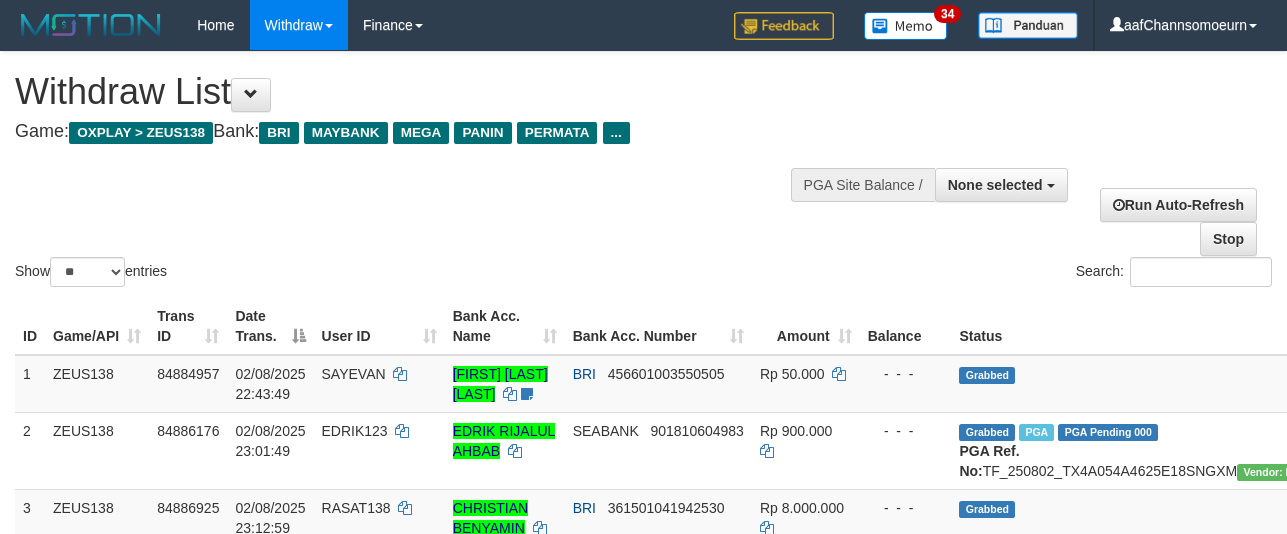 select 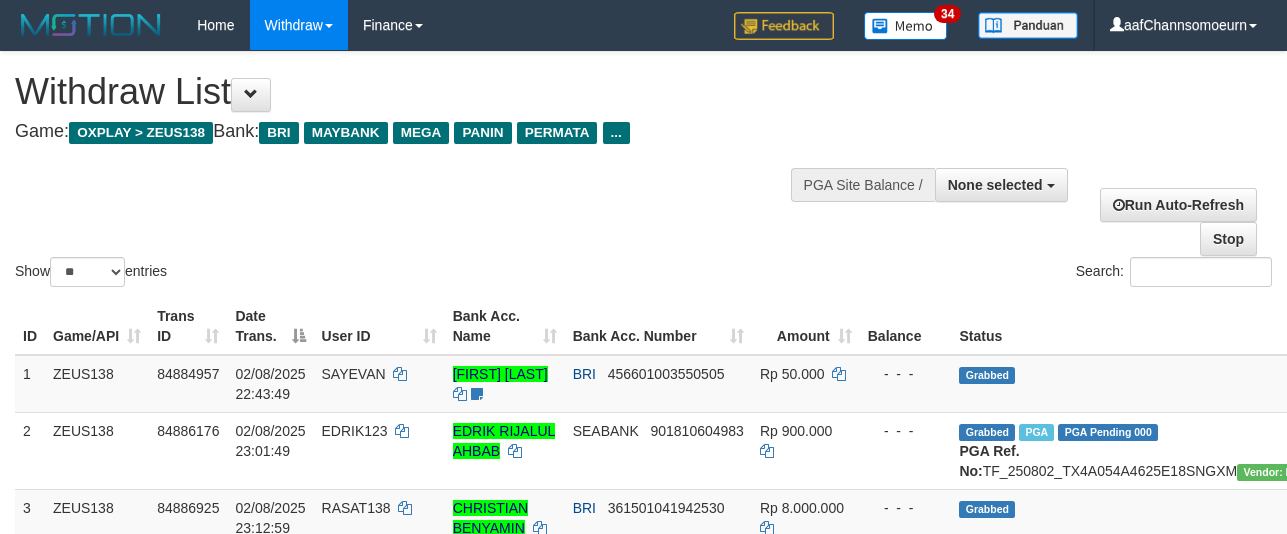 select 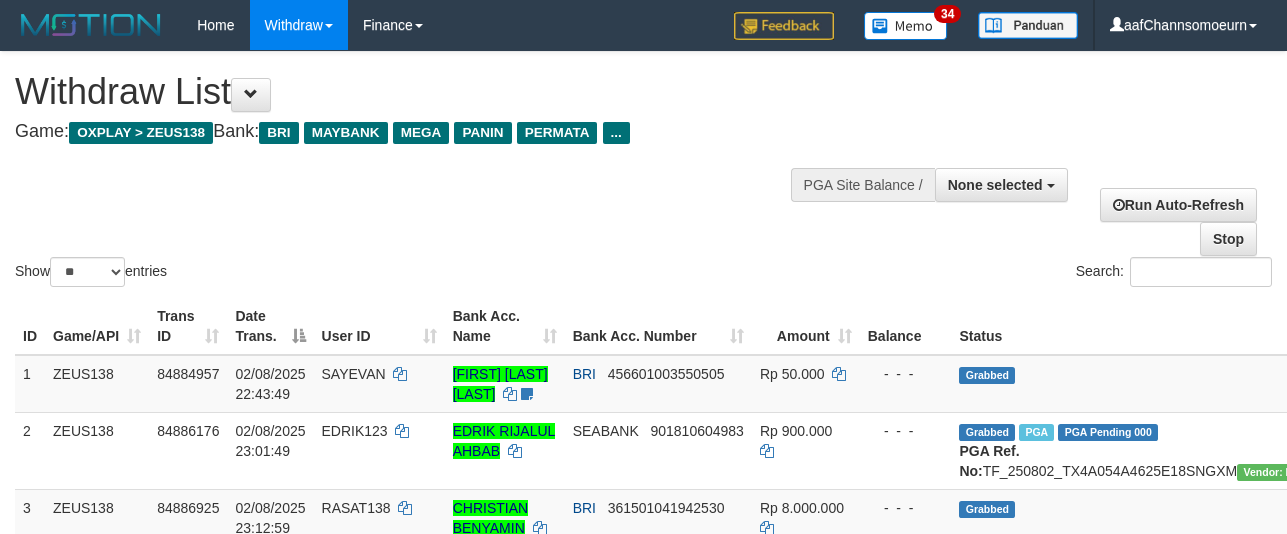 select 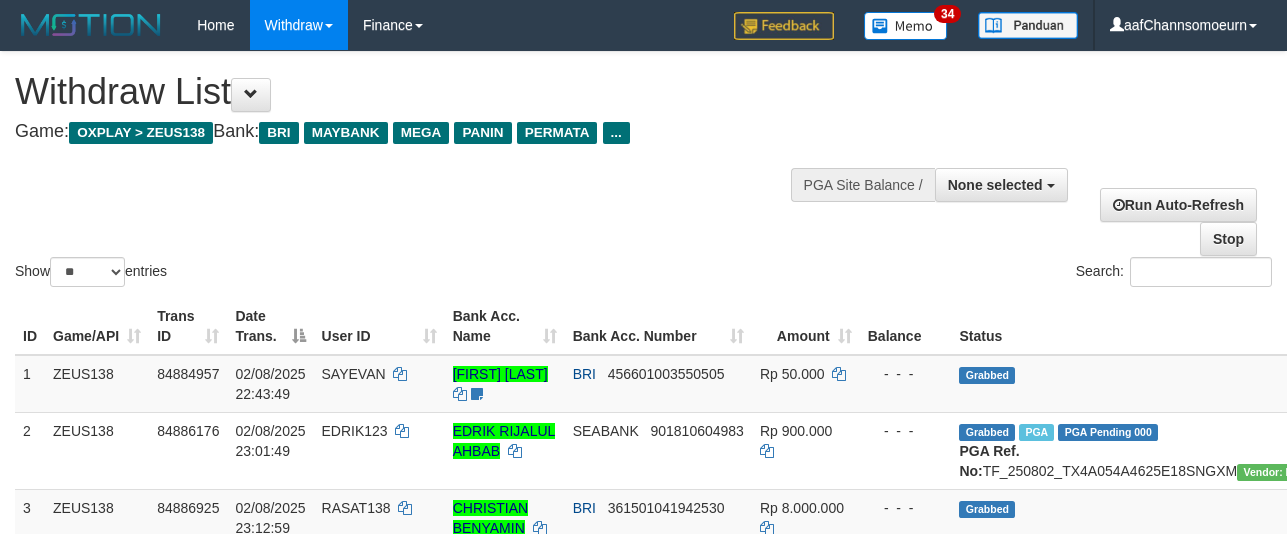 select 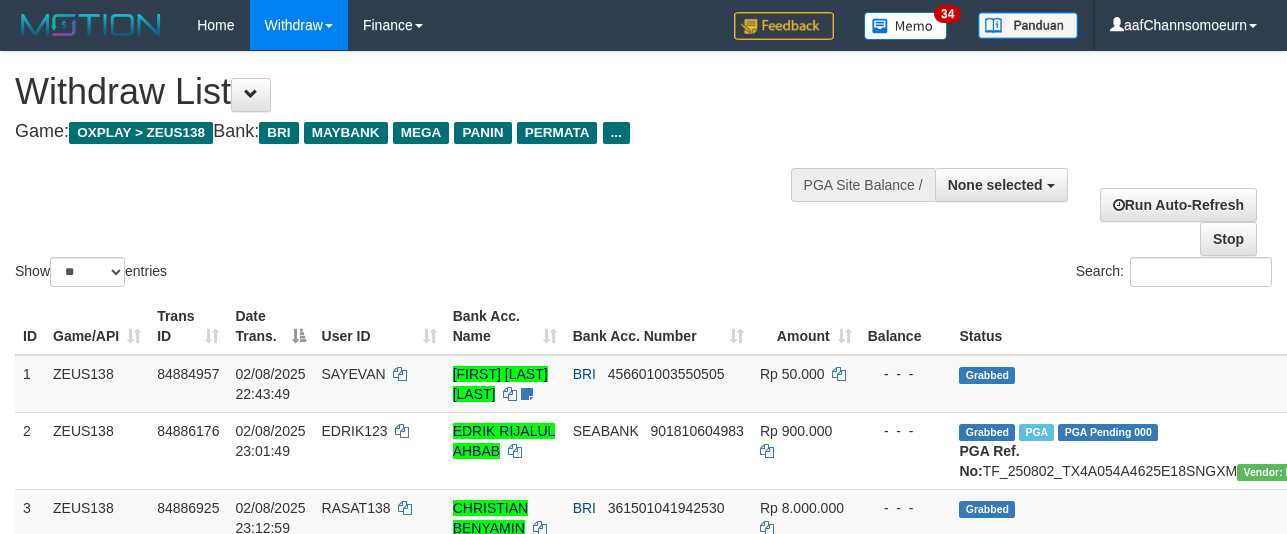 select 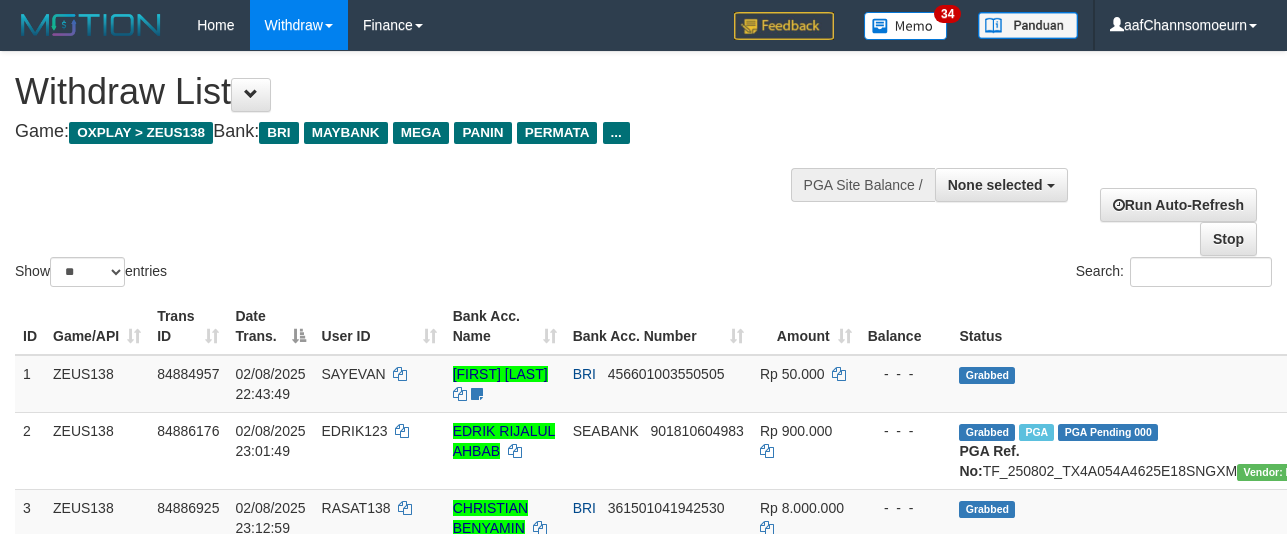 select 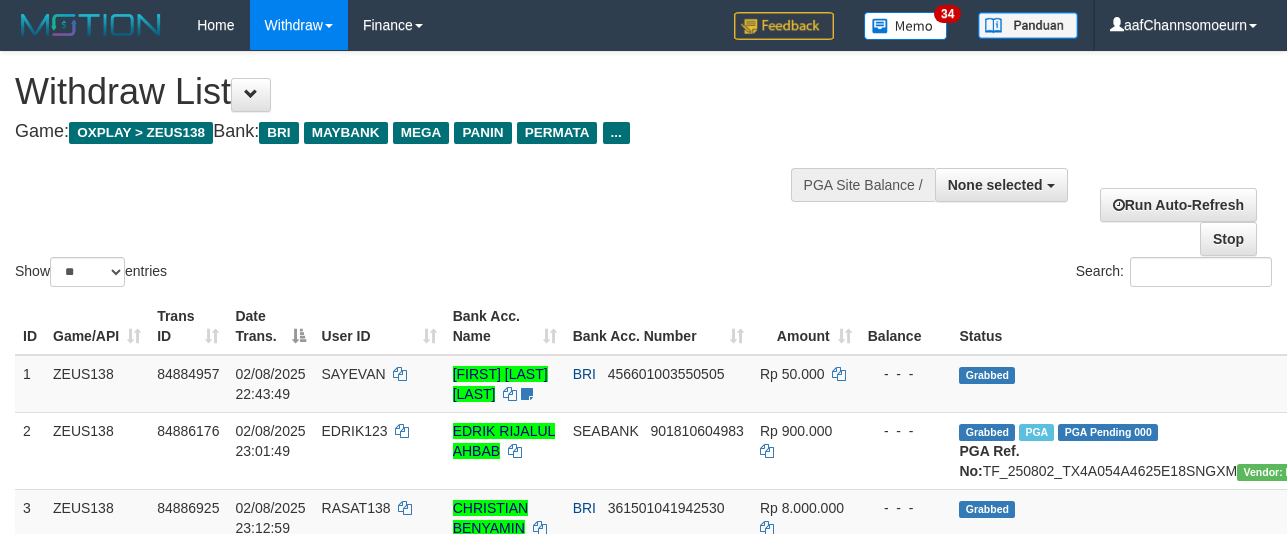 select 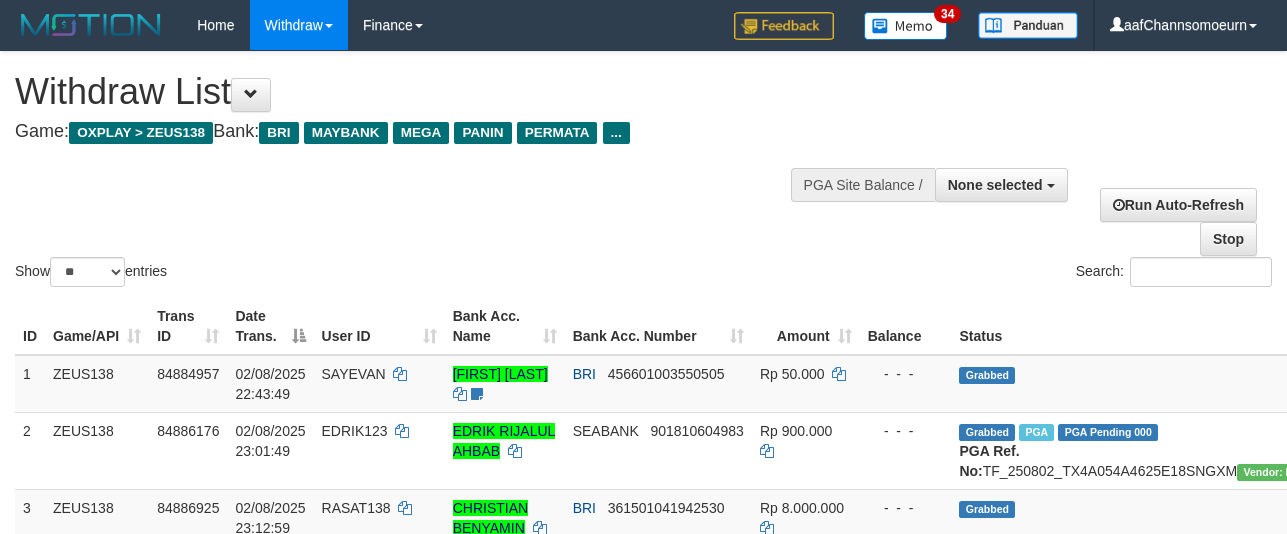 select 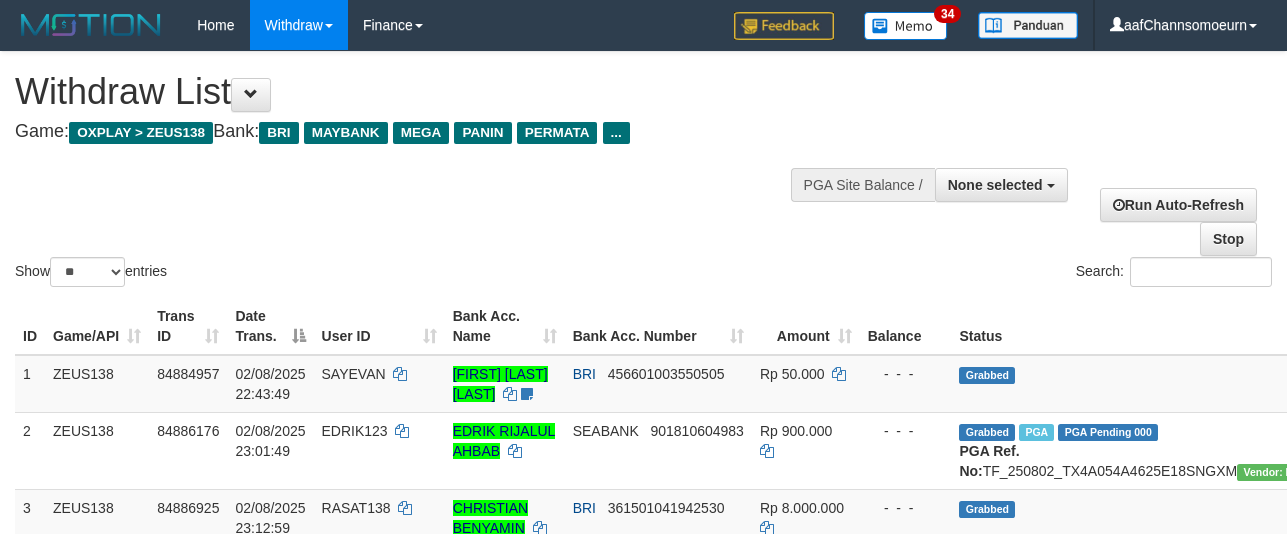 select 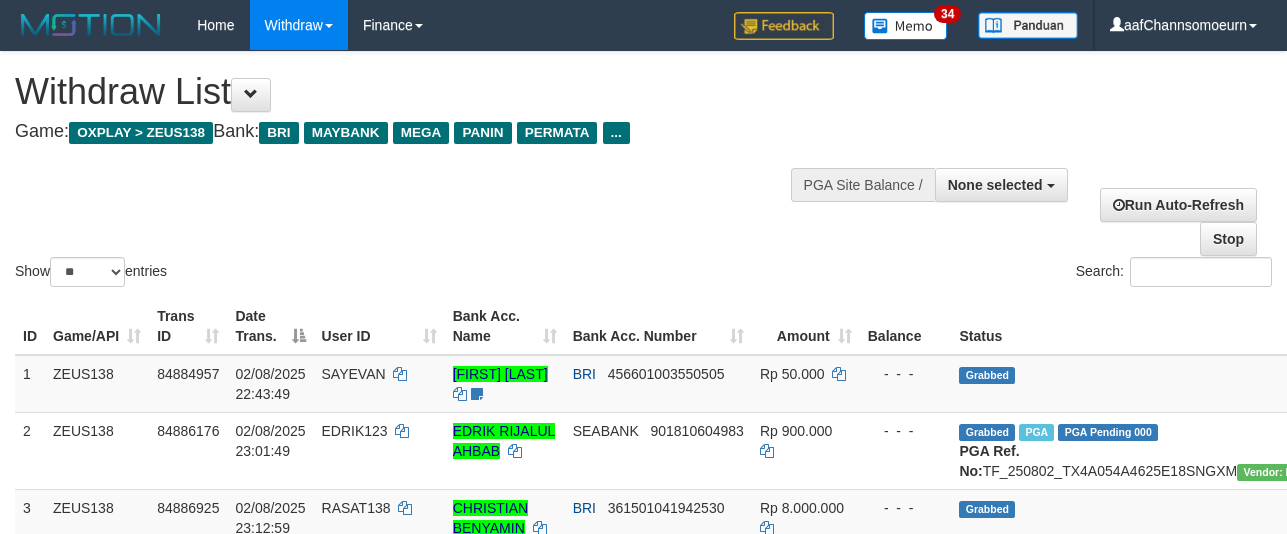 select 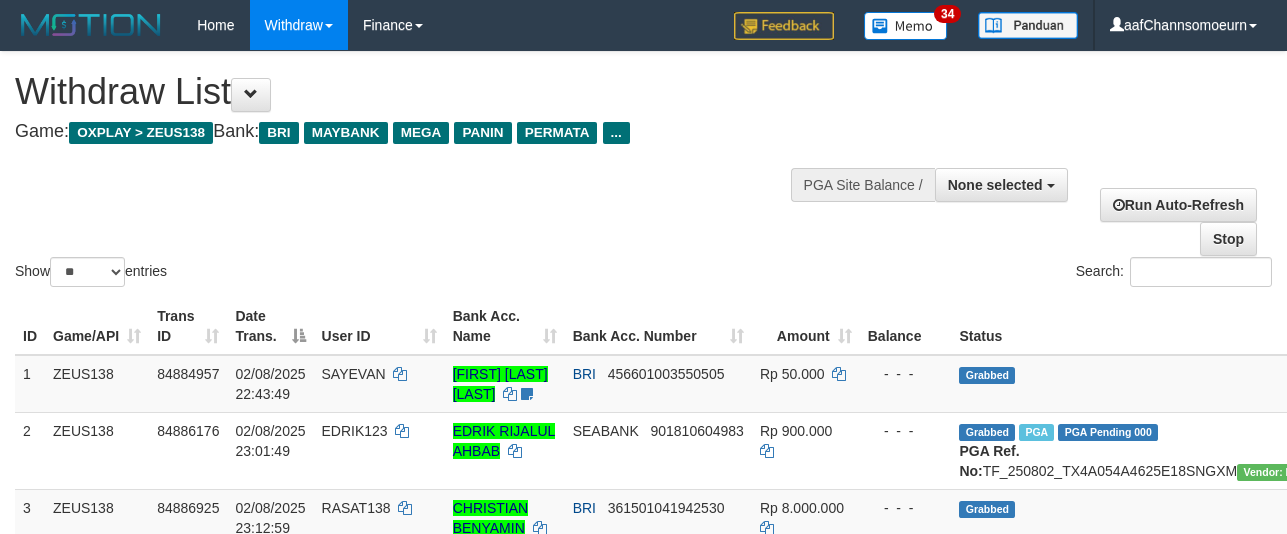 select 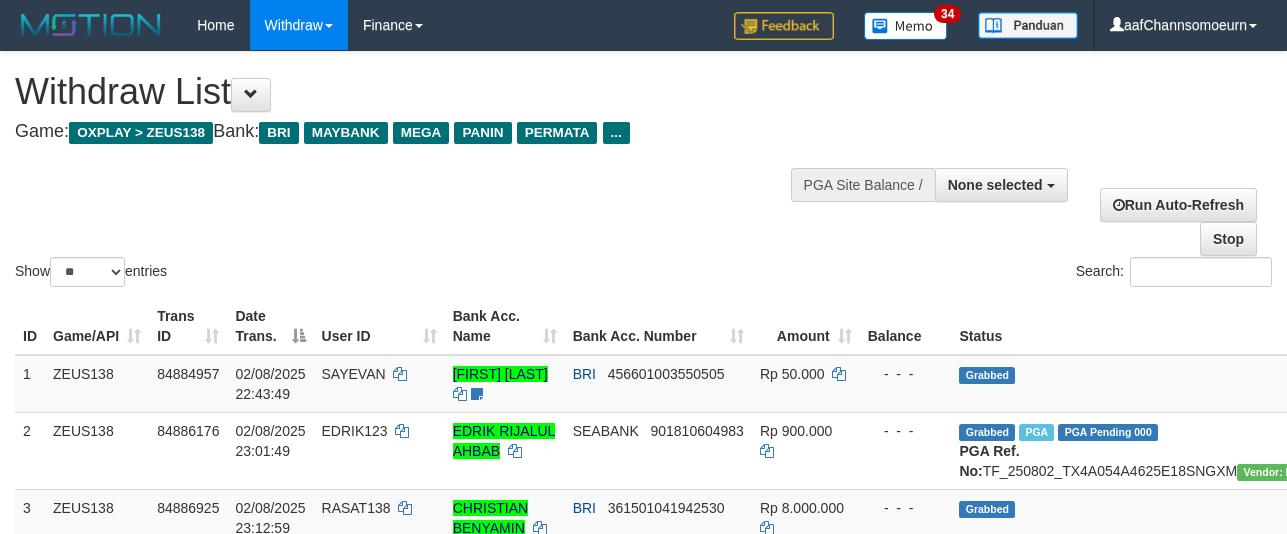select 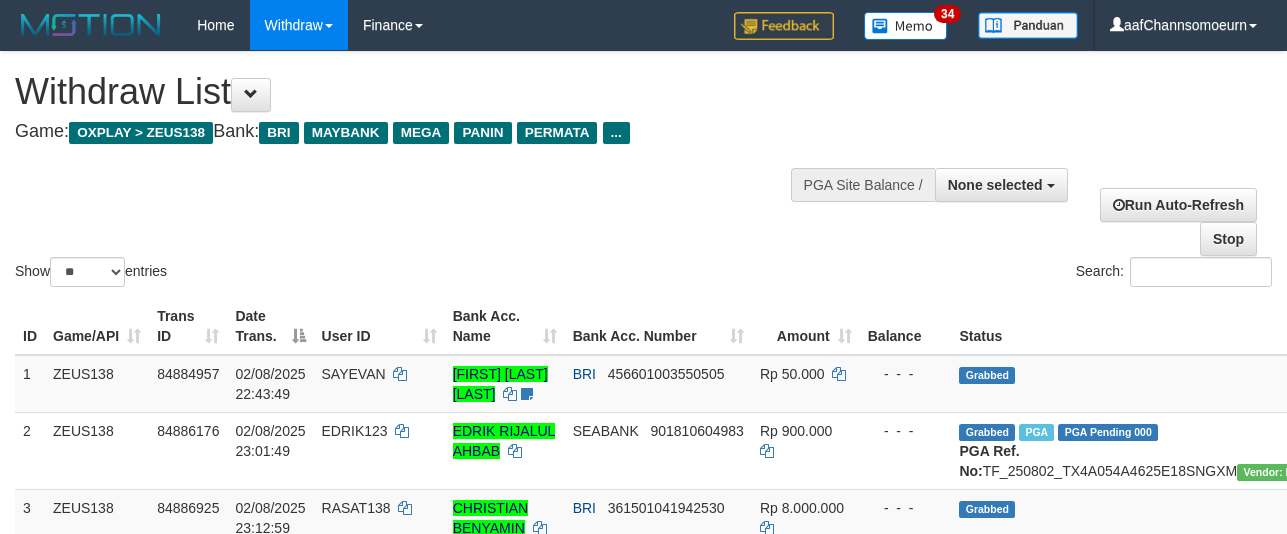 select 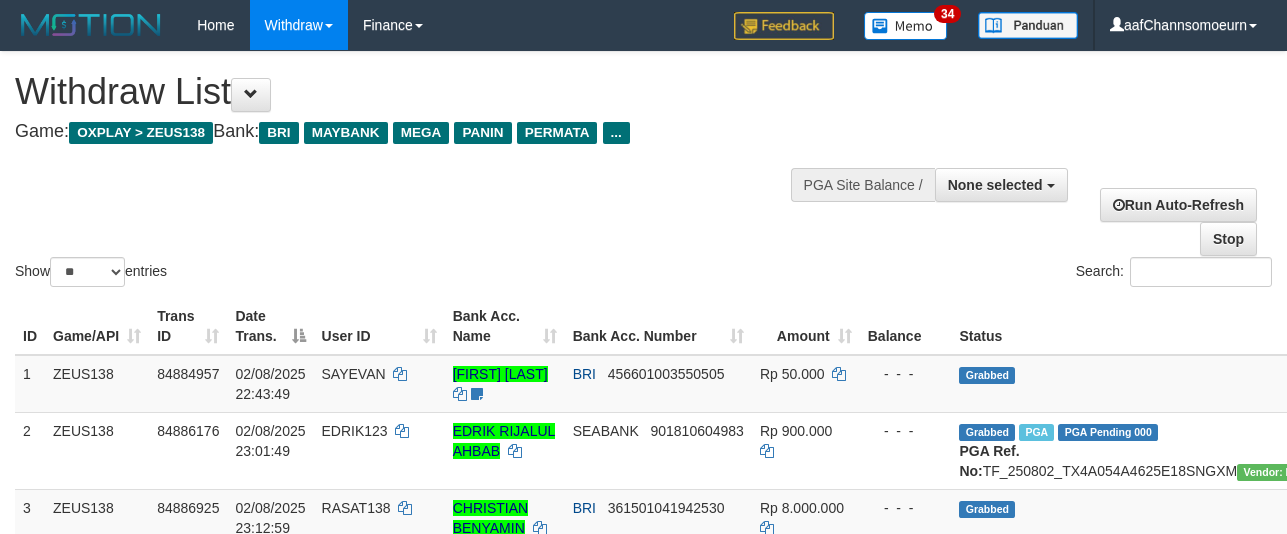 select 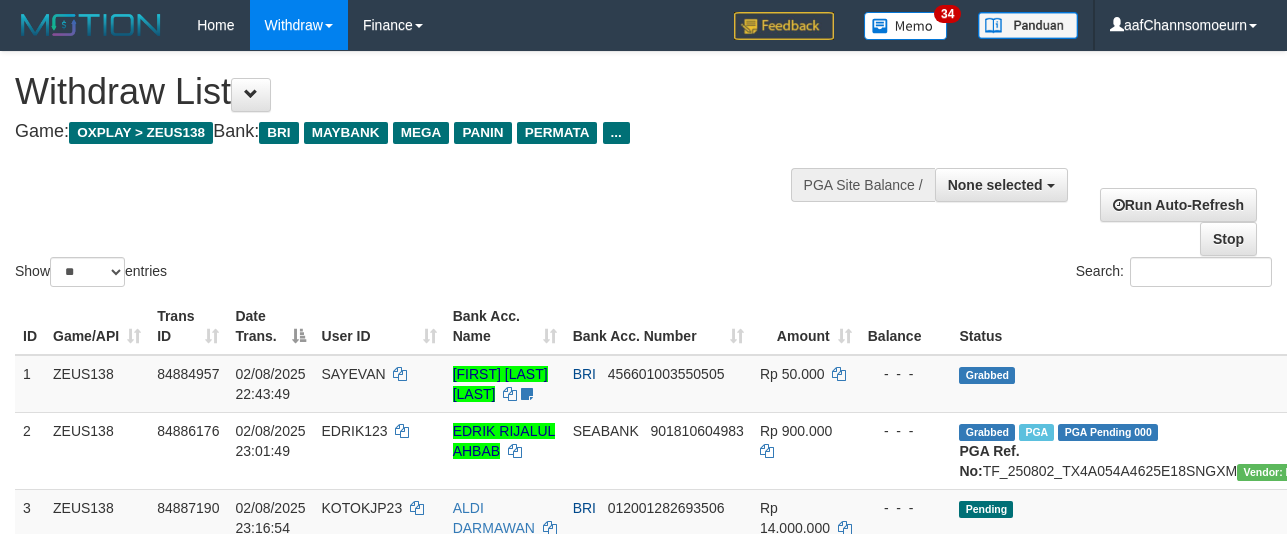 select 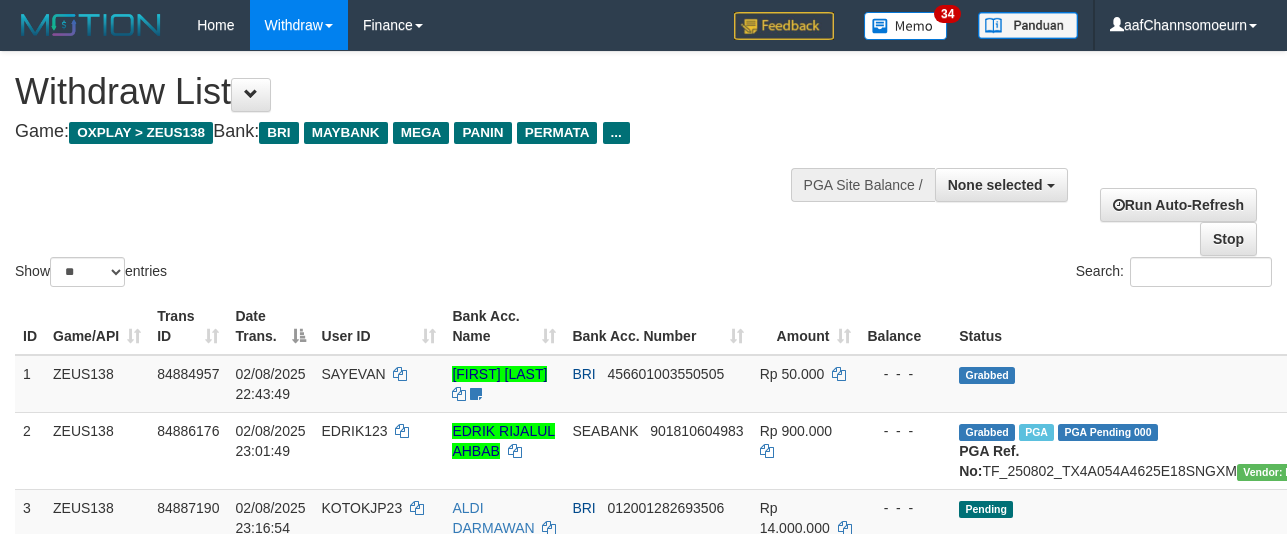 select 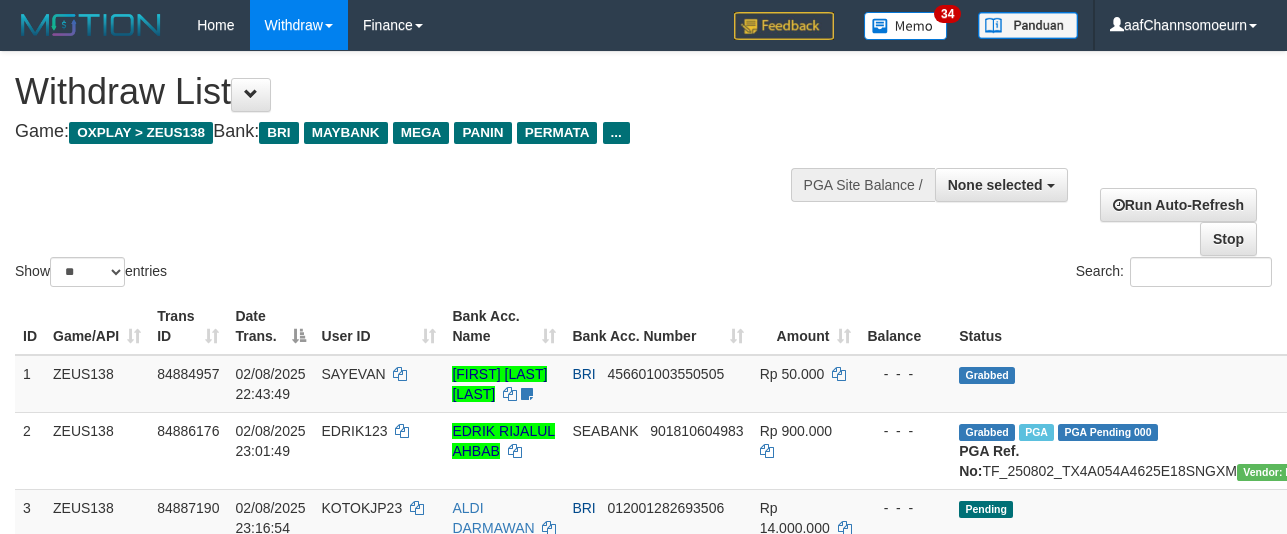 select 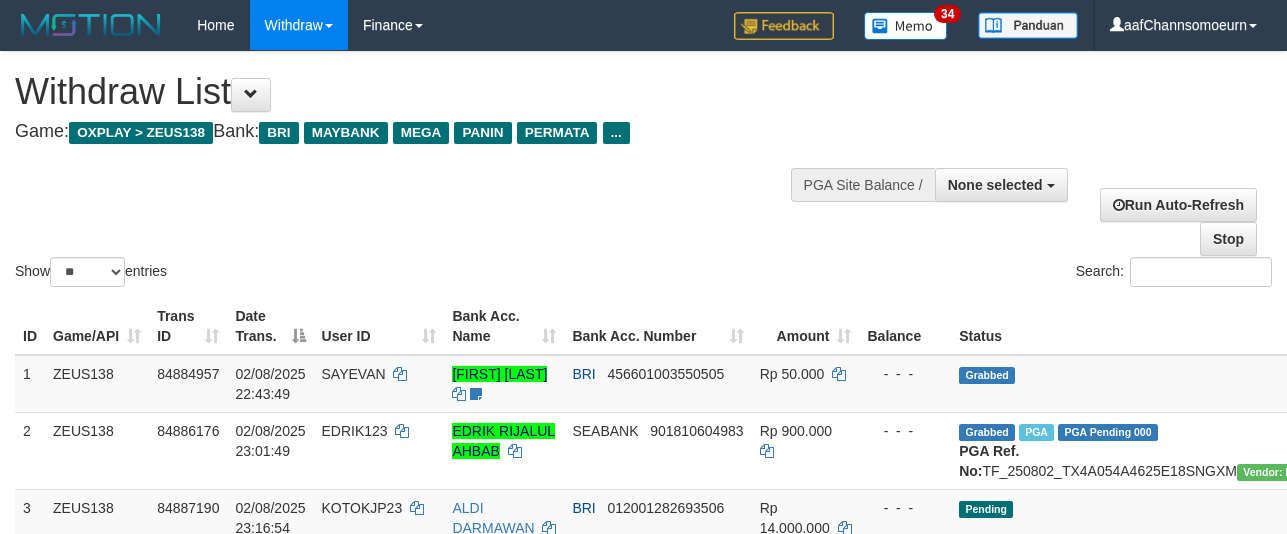 select 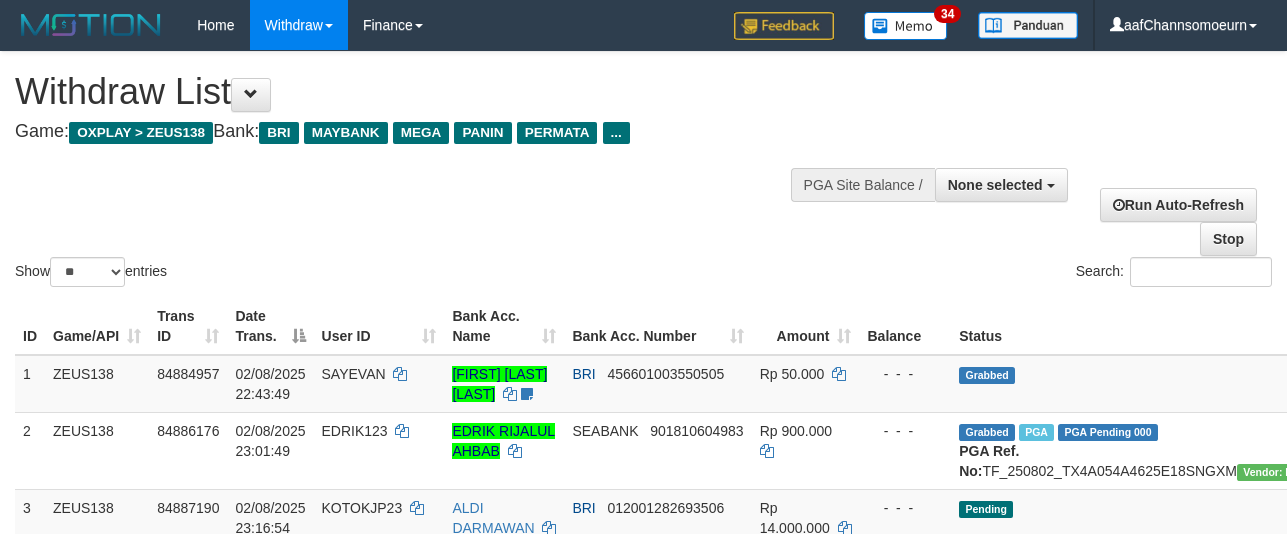 select 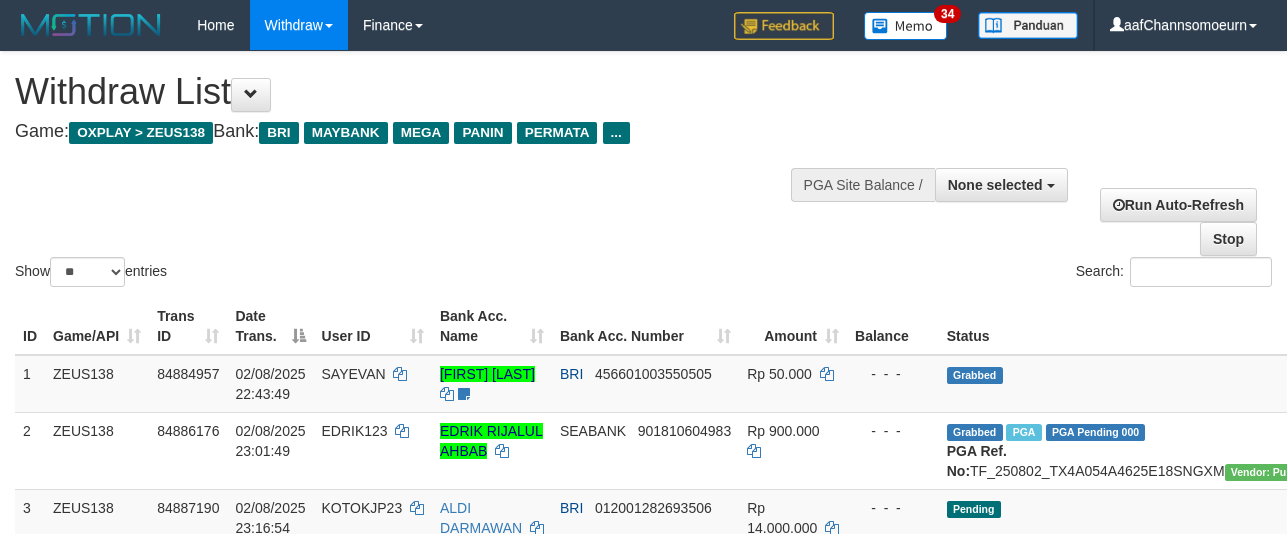 select 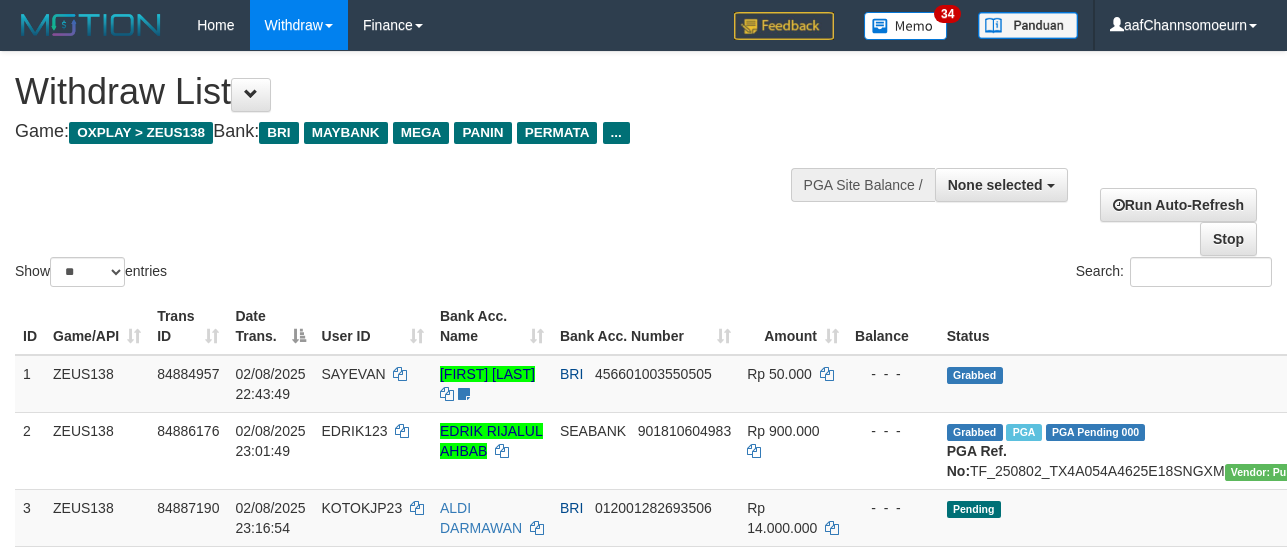 select 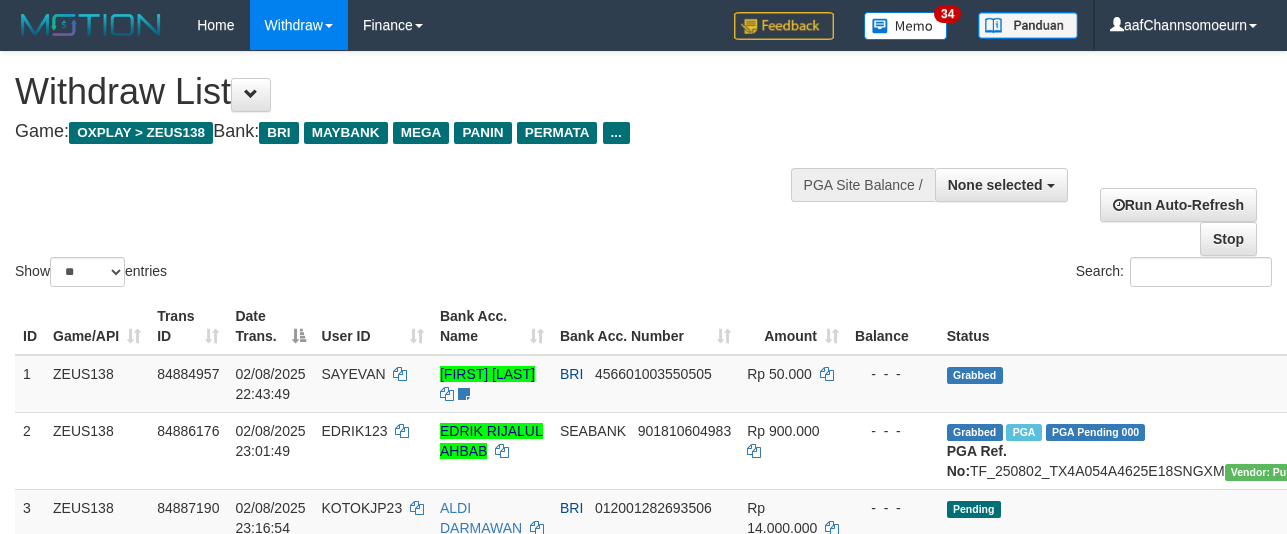 select 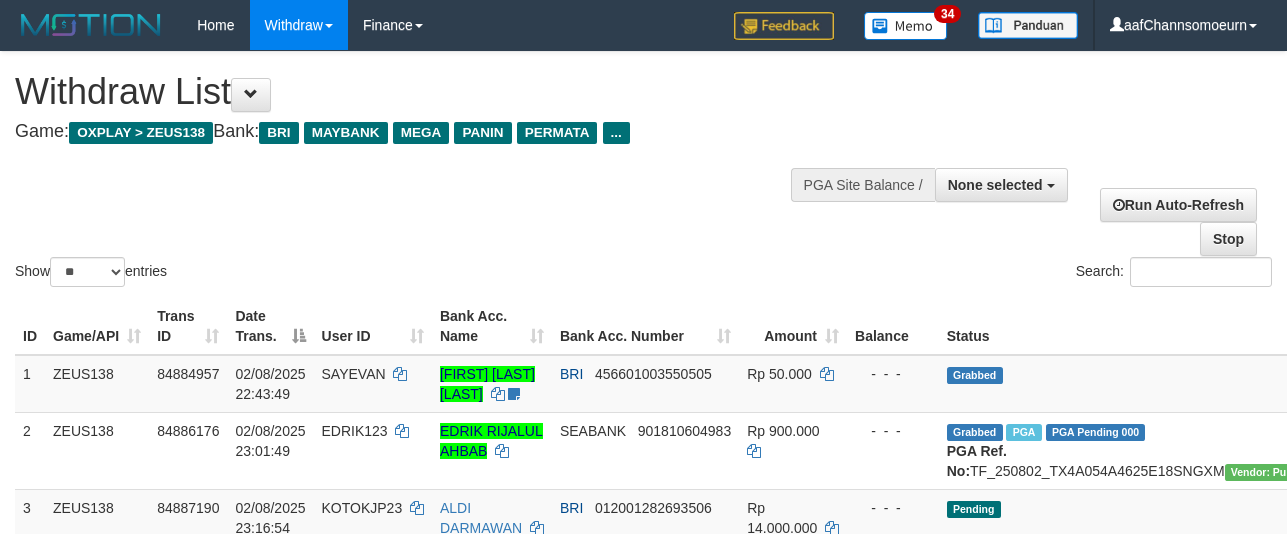 select 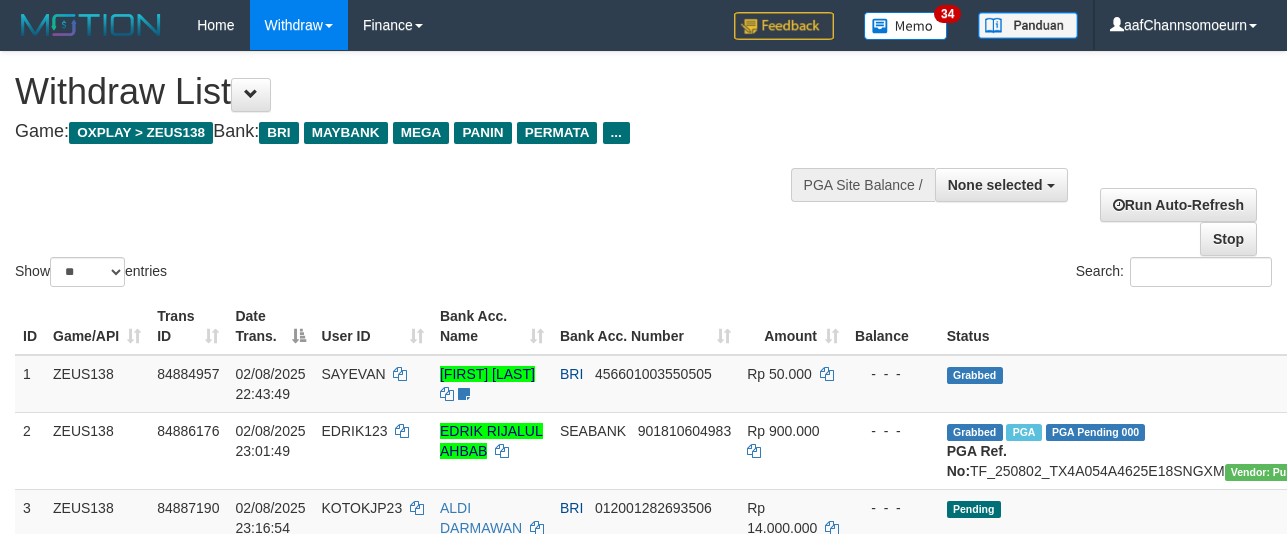 select 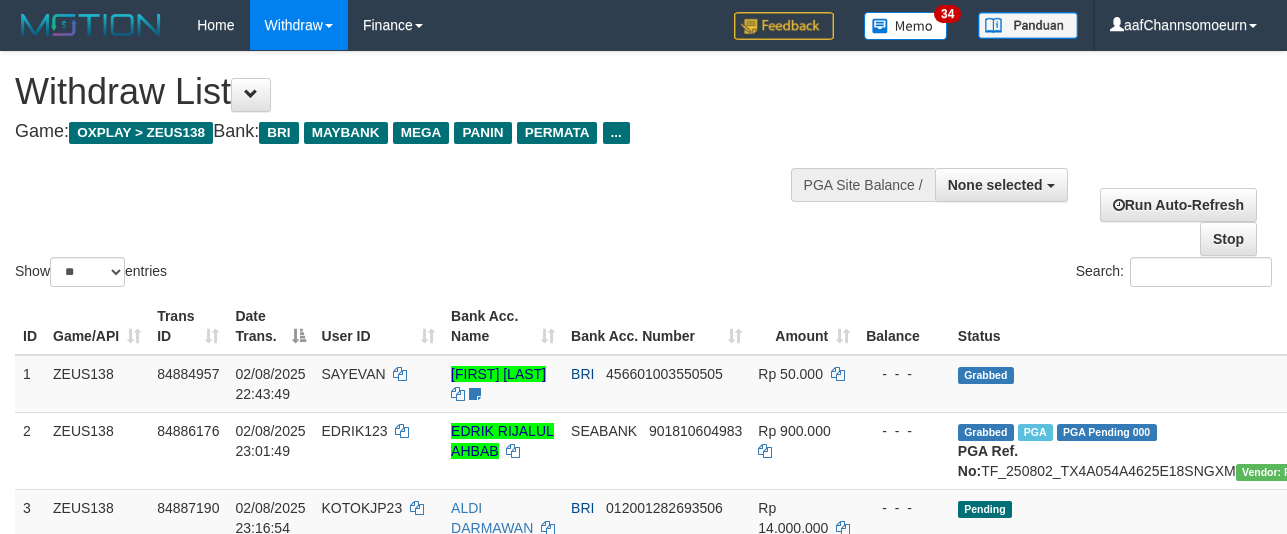 select 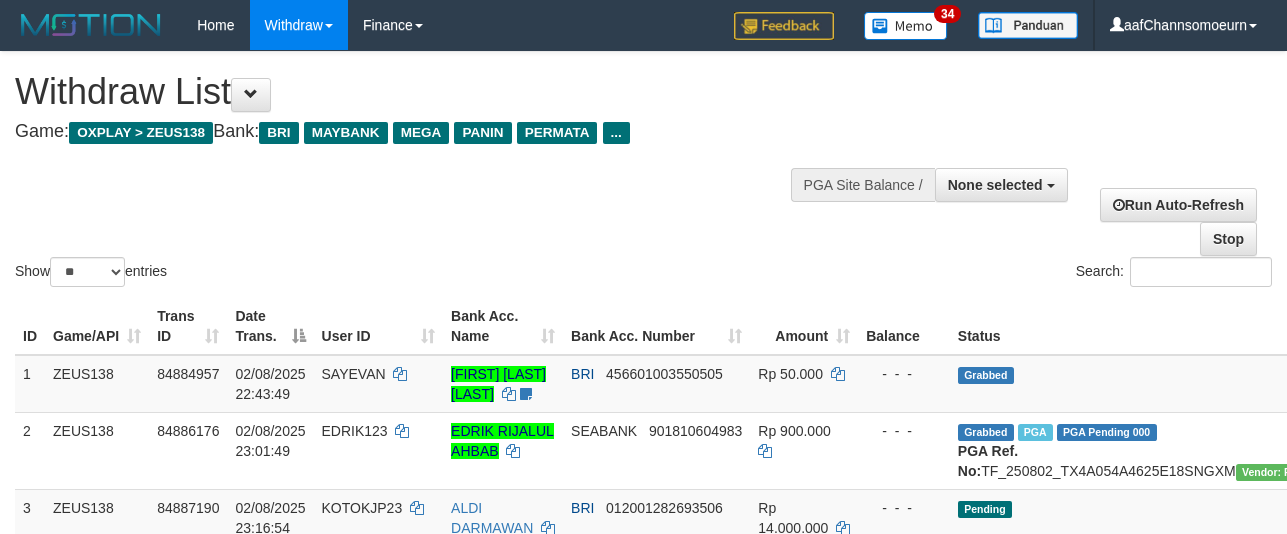 select 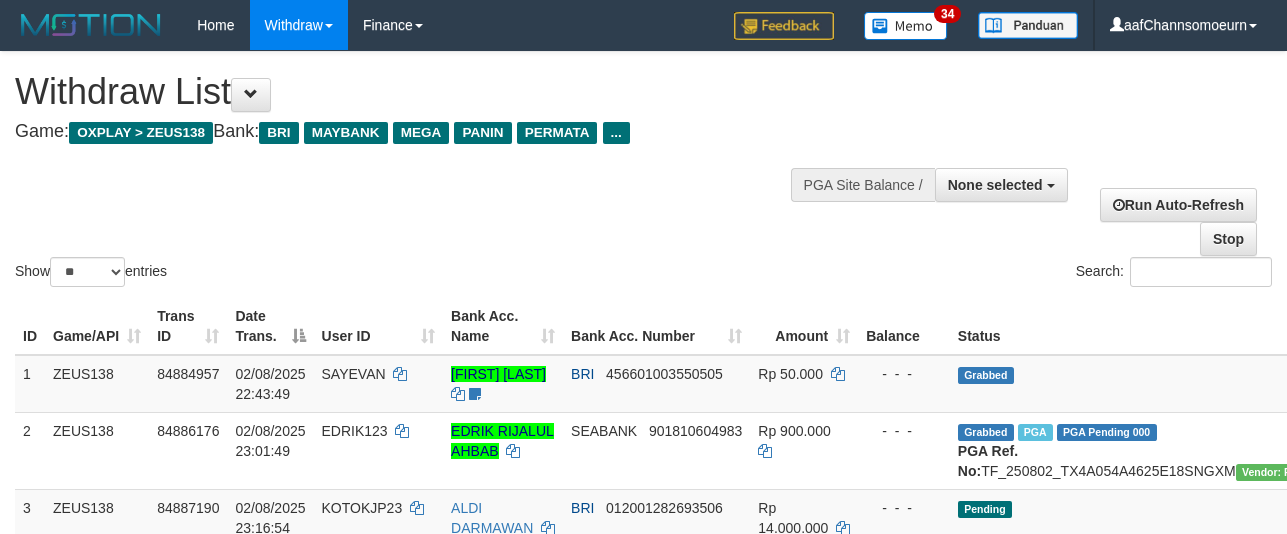 select 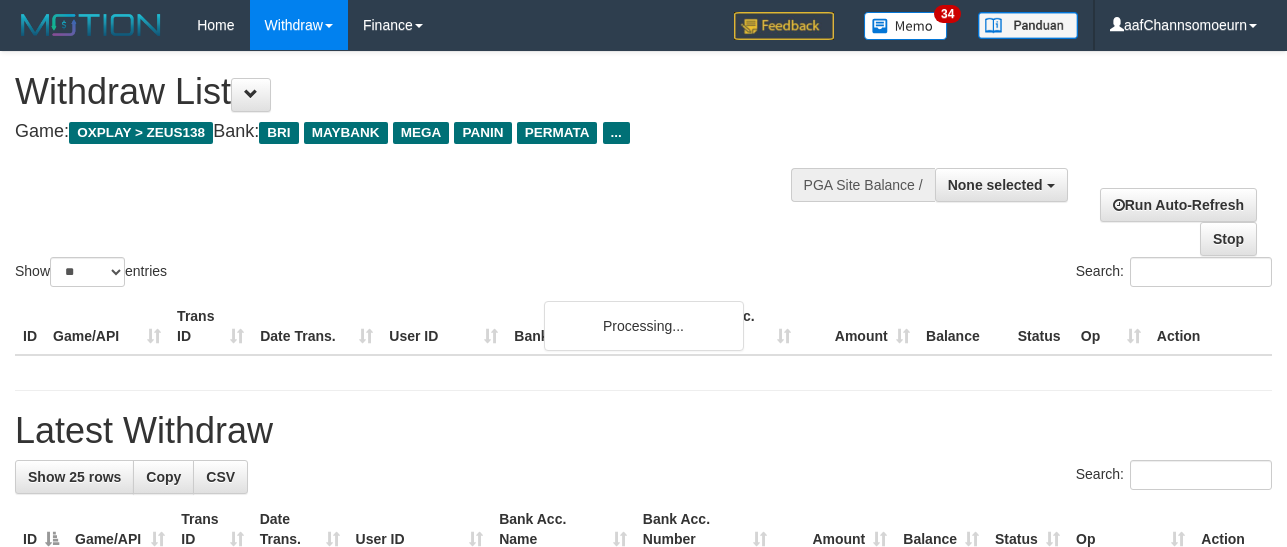 select 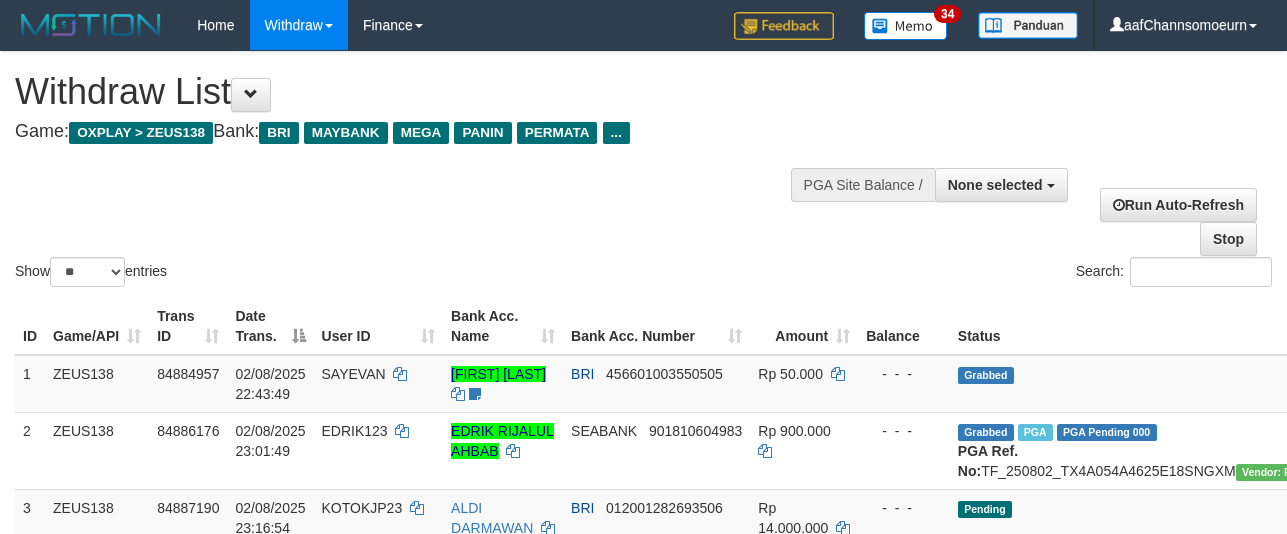 select 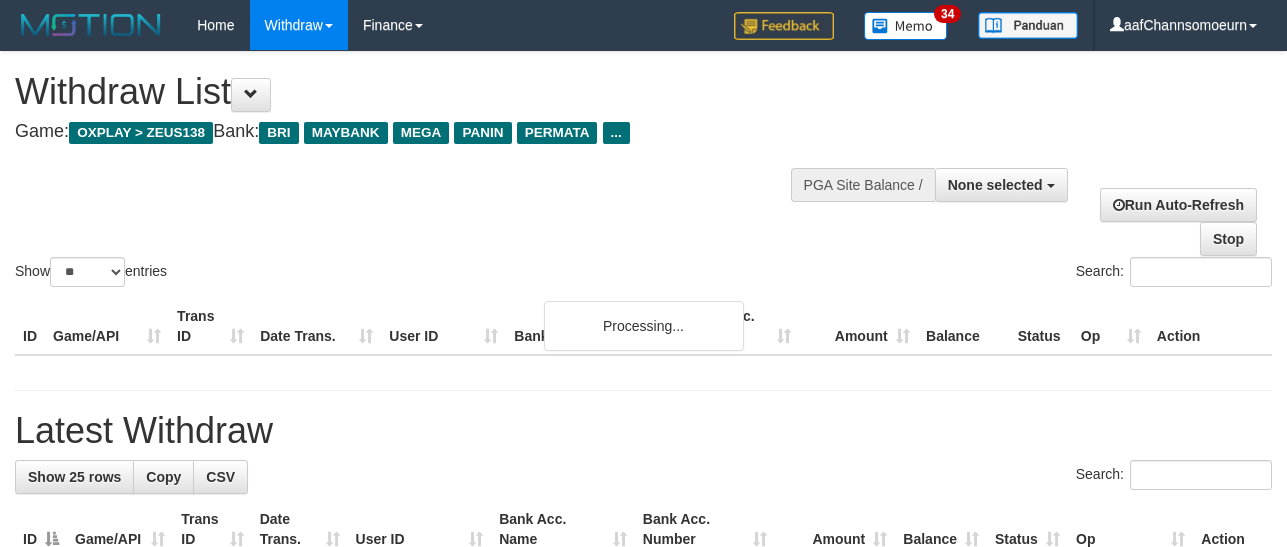 select 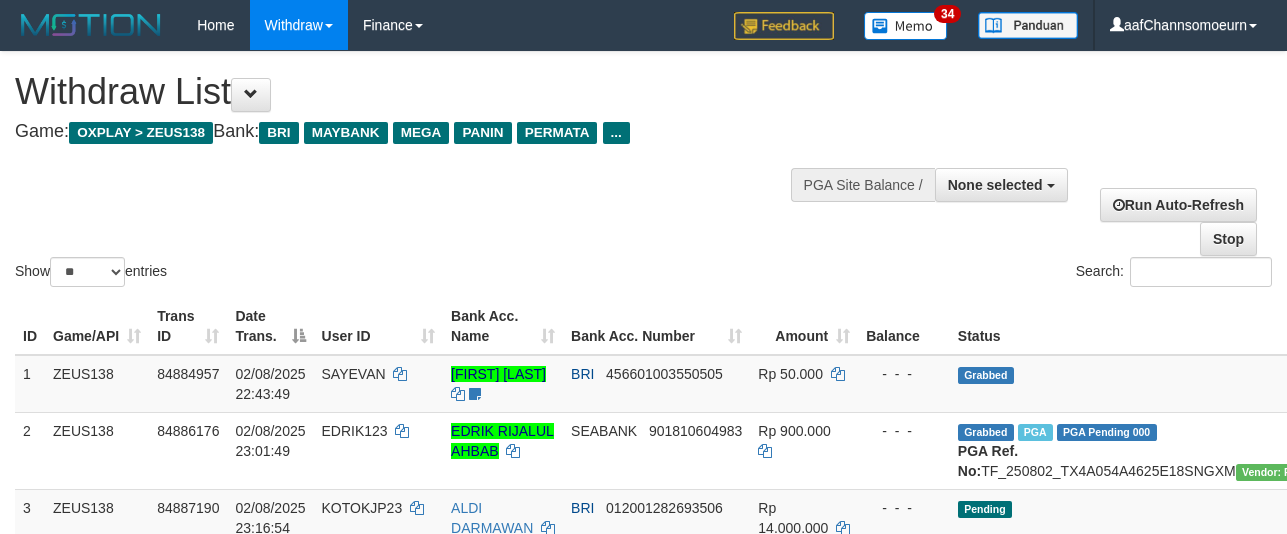select 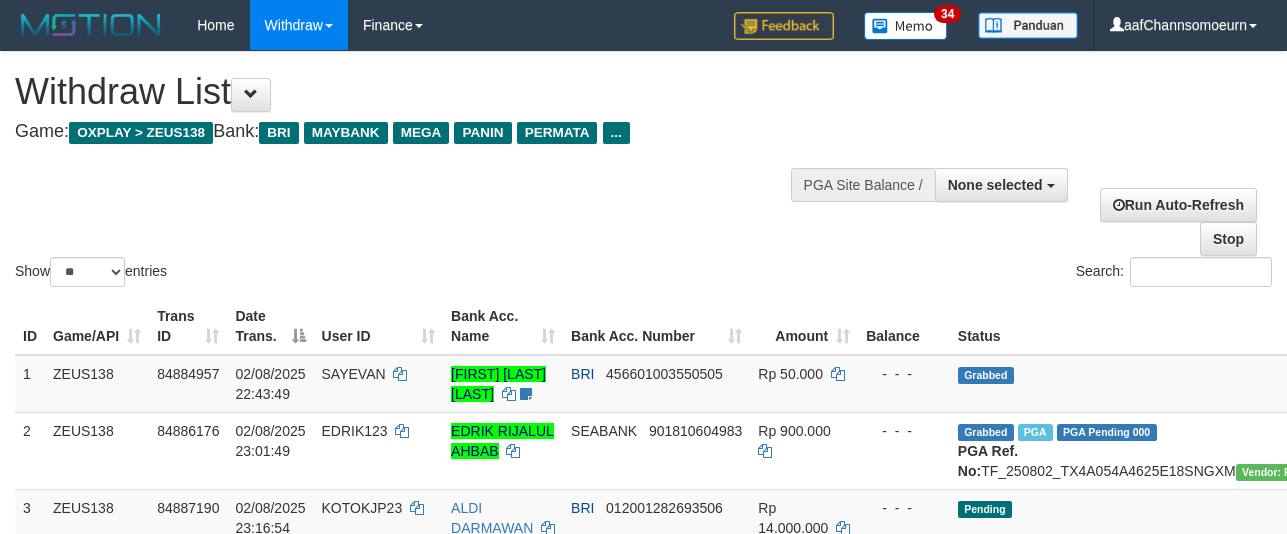 select 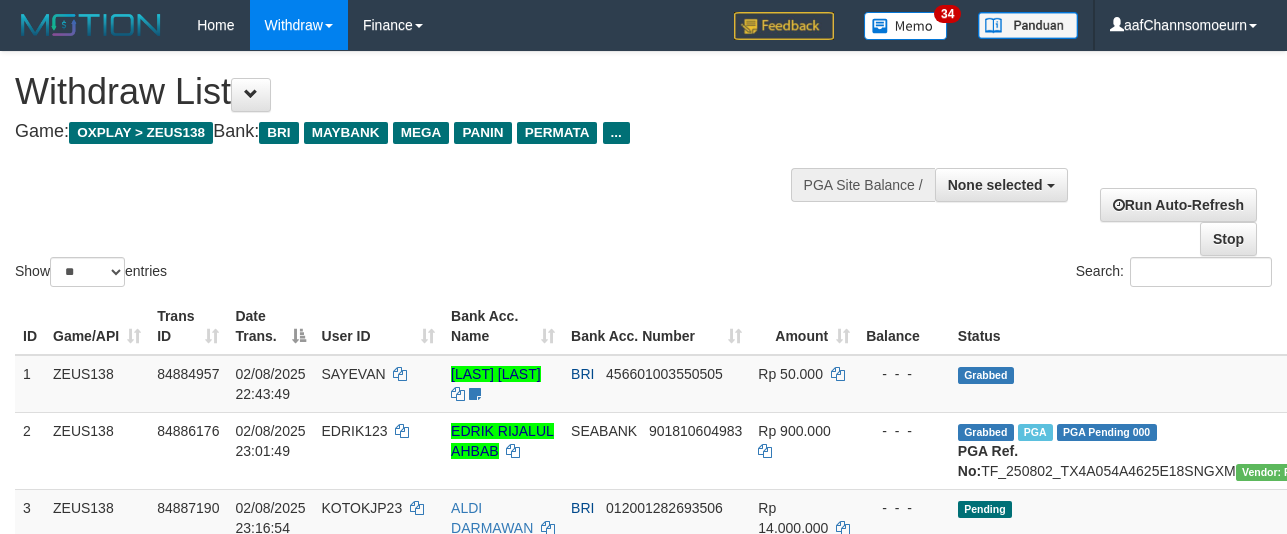 select 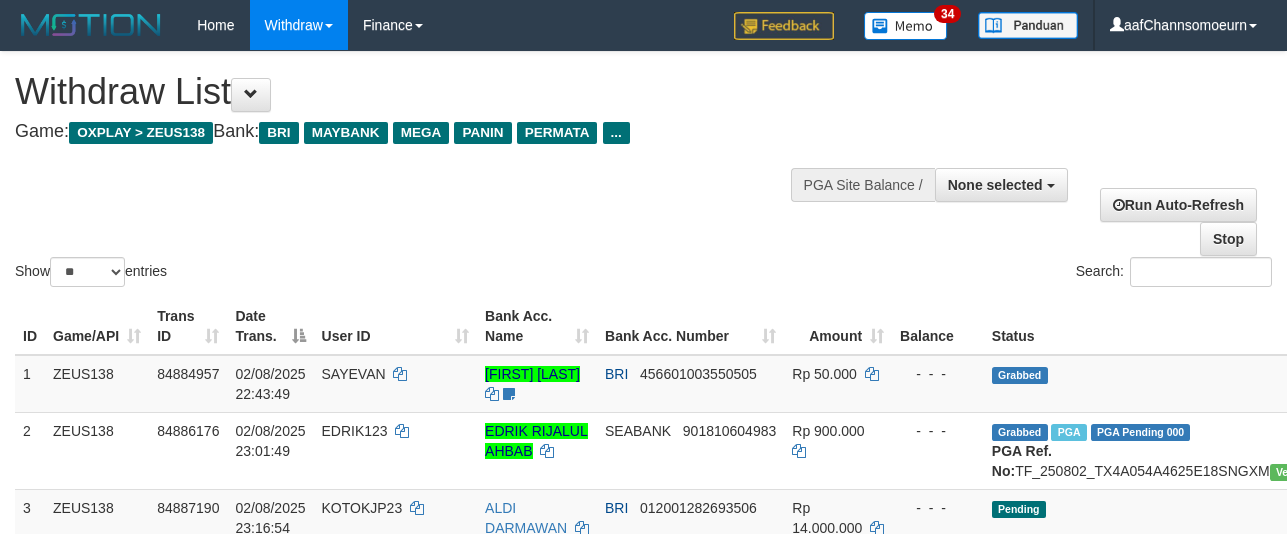 select 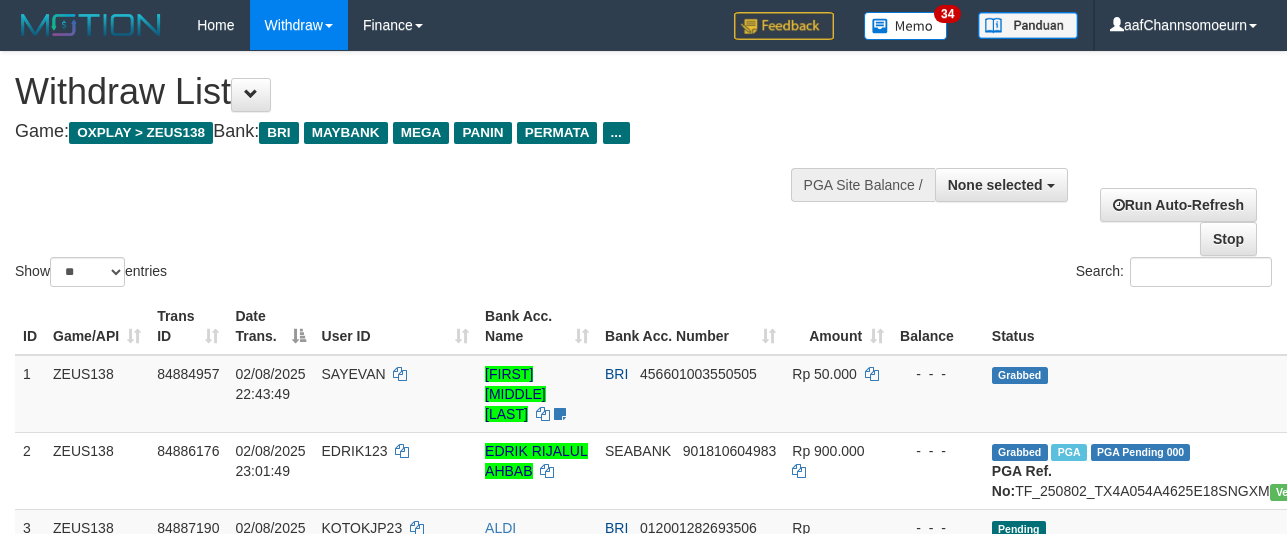 select 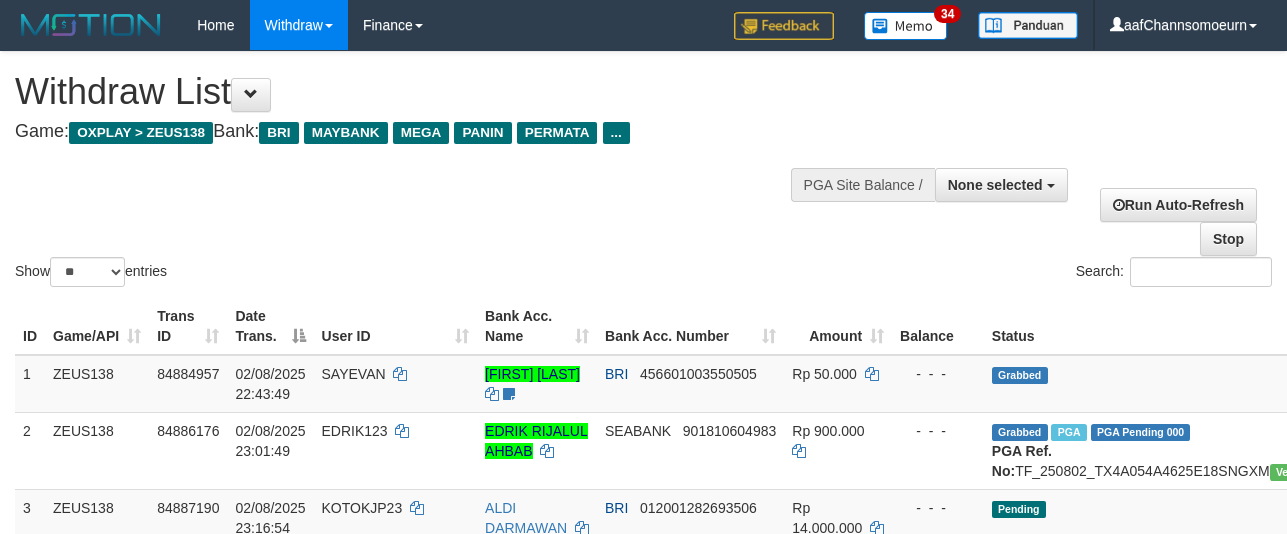 select 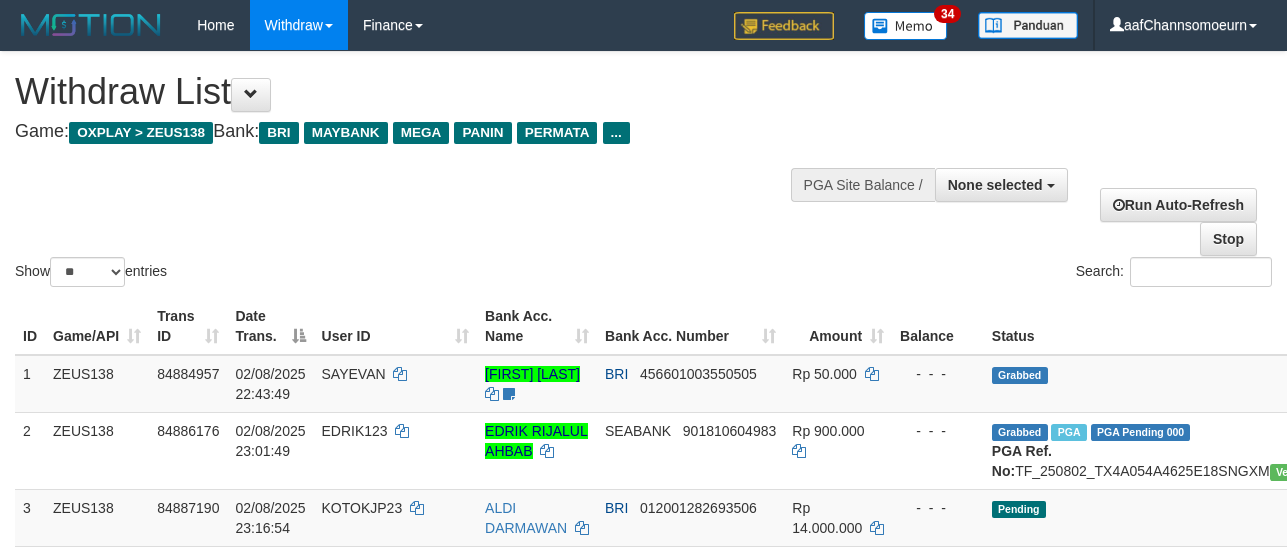 select 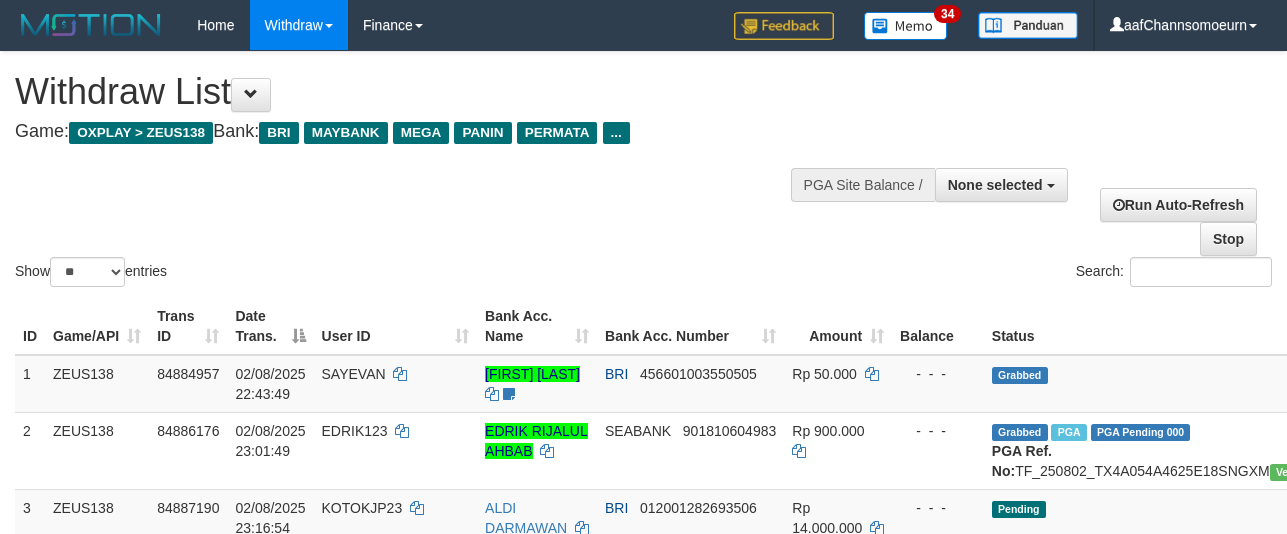 select 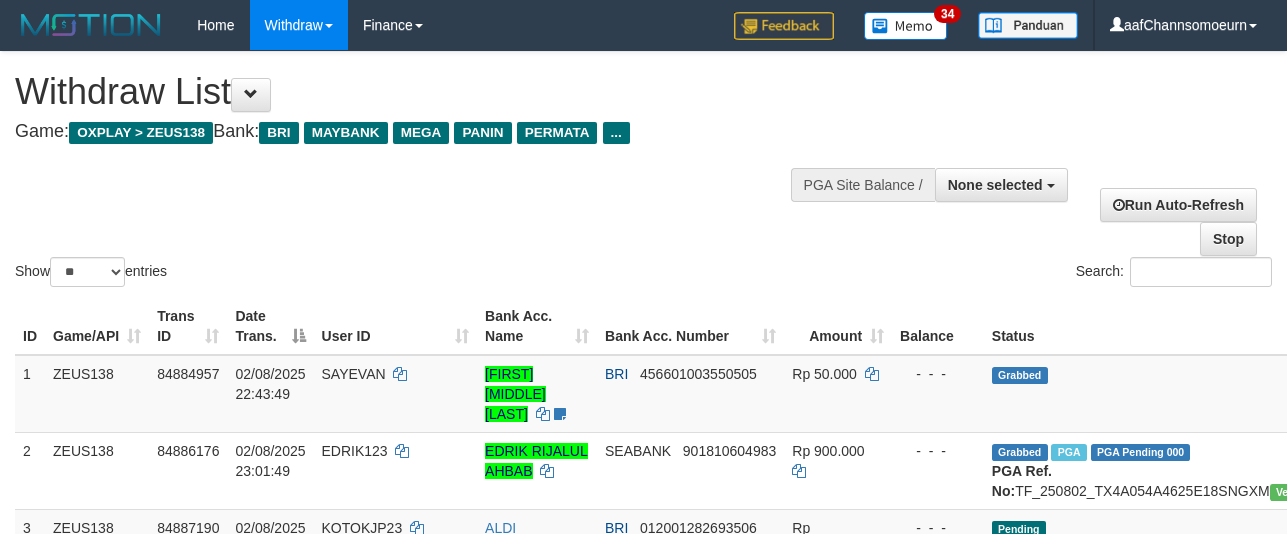 select 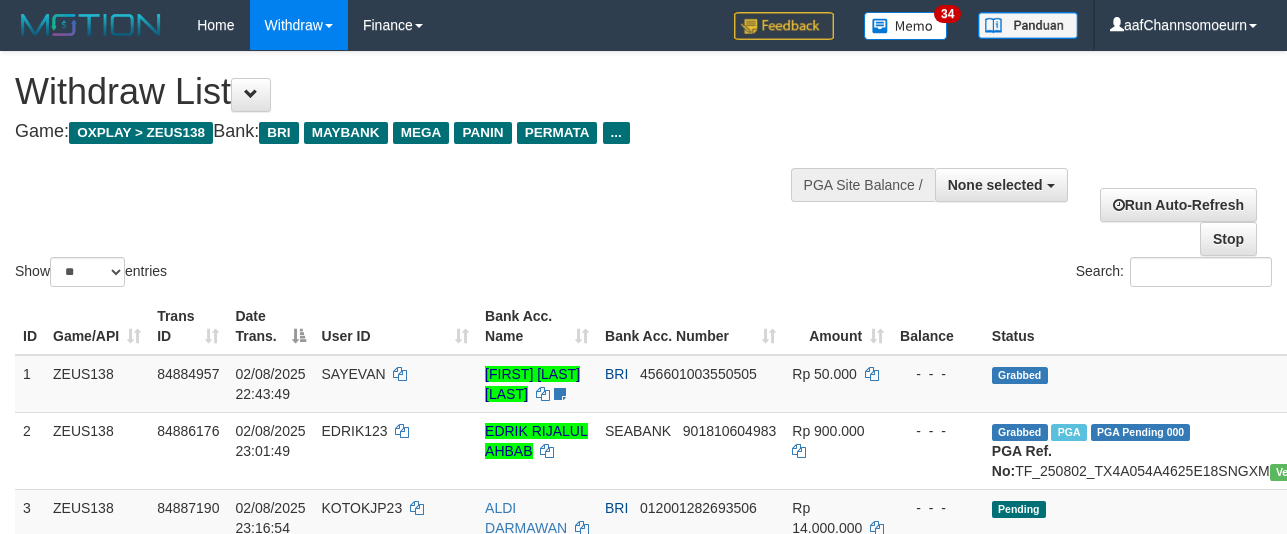 select 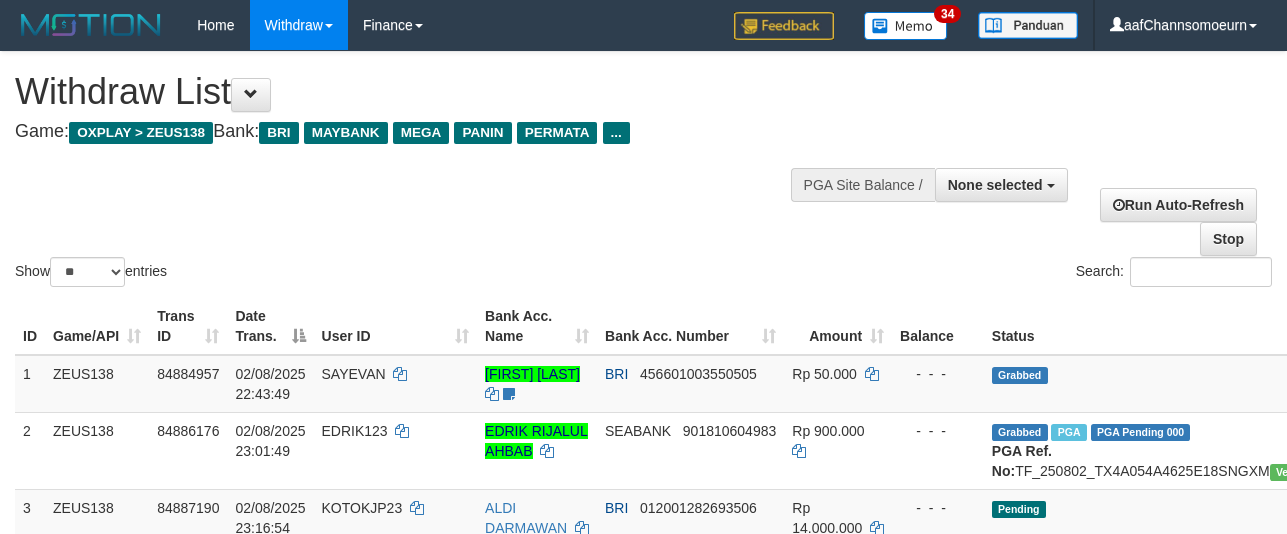 select 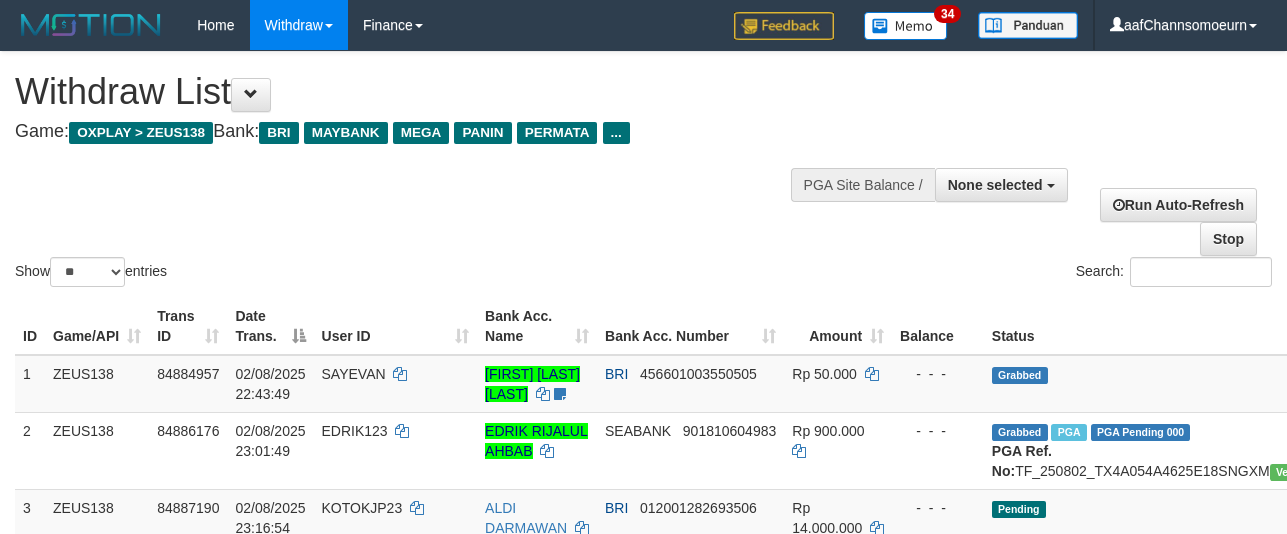 select 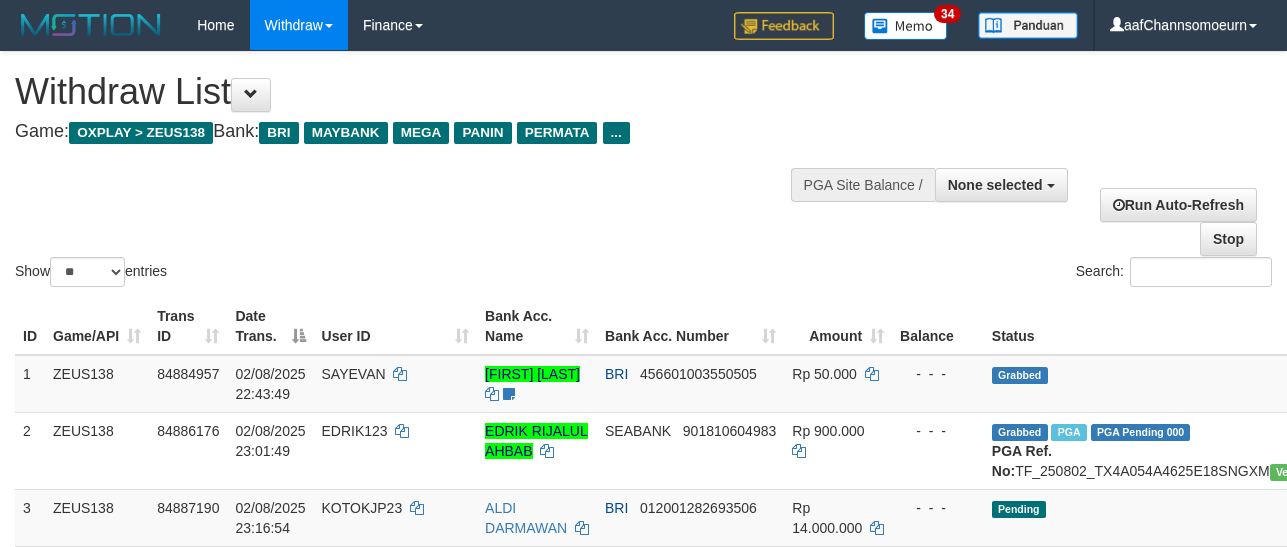 select 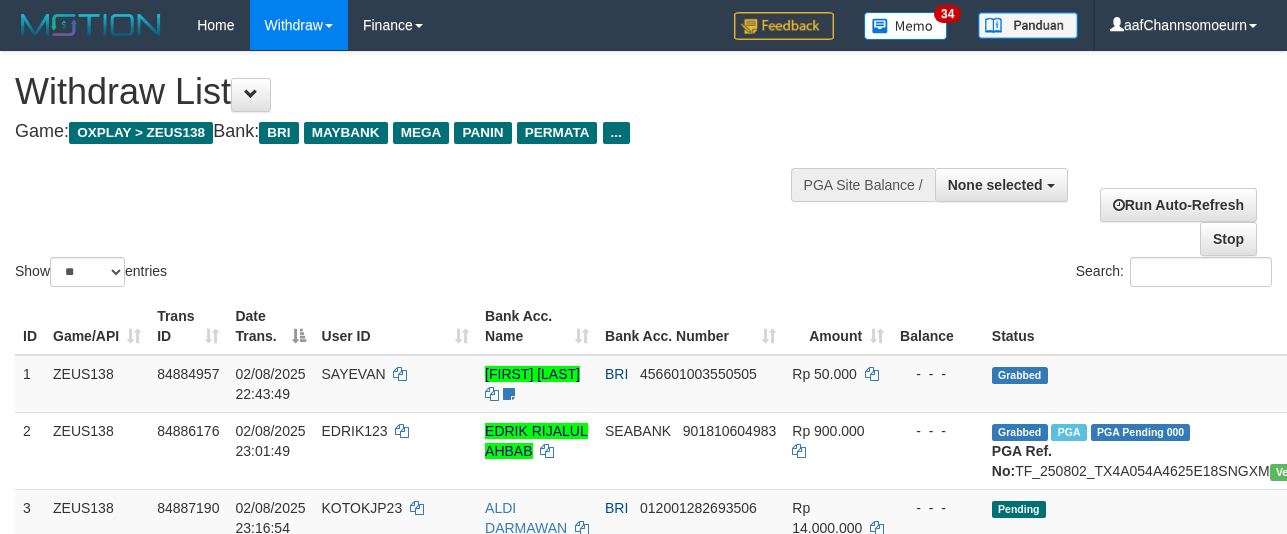 select 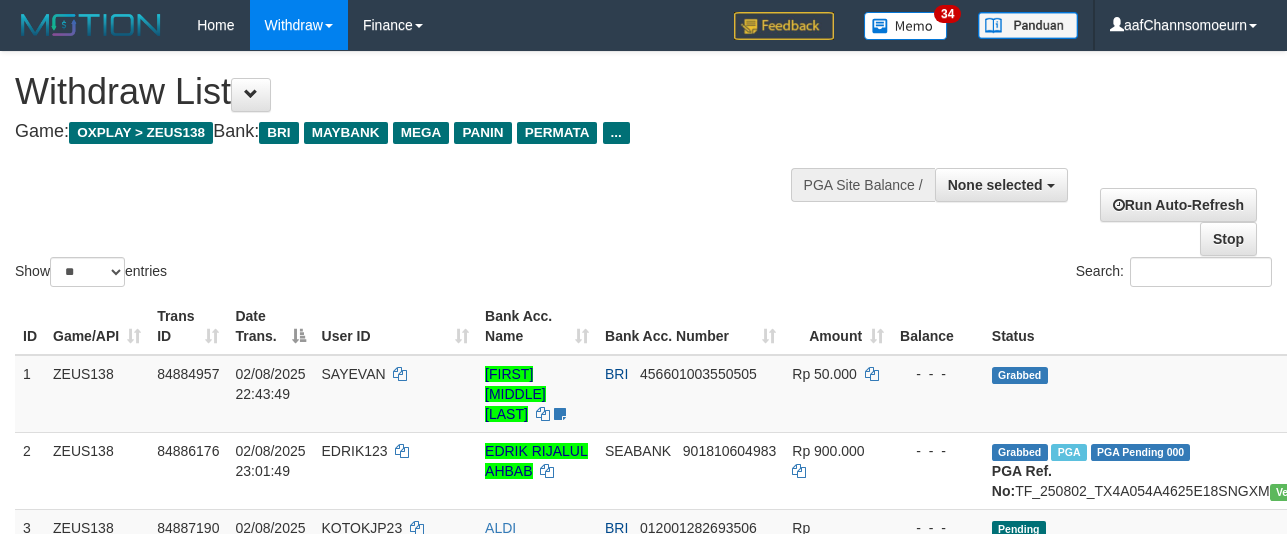 select 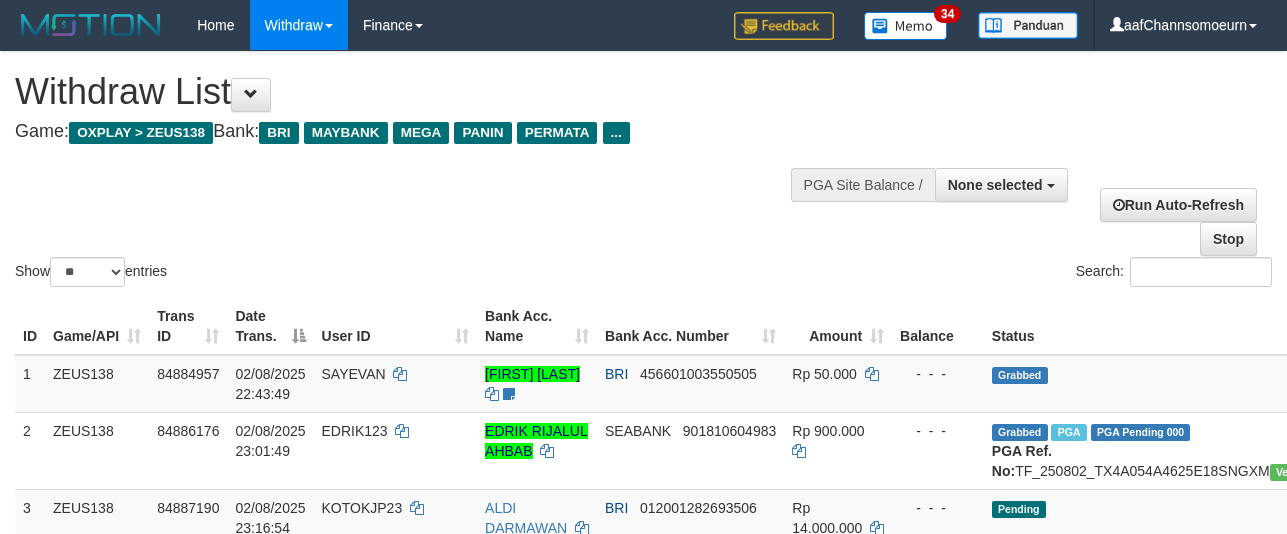 select 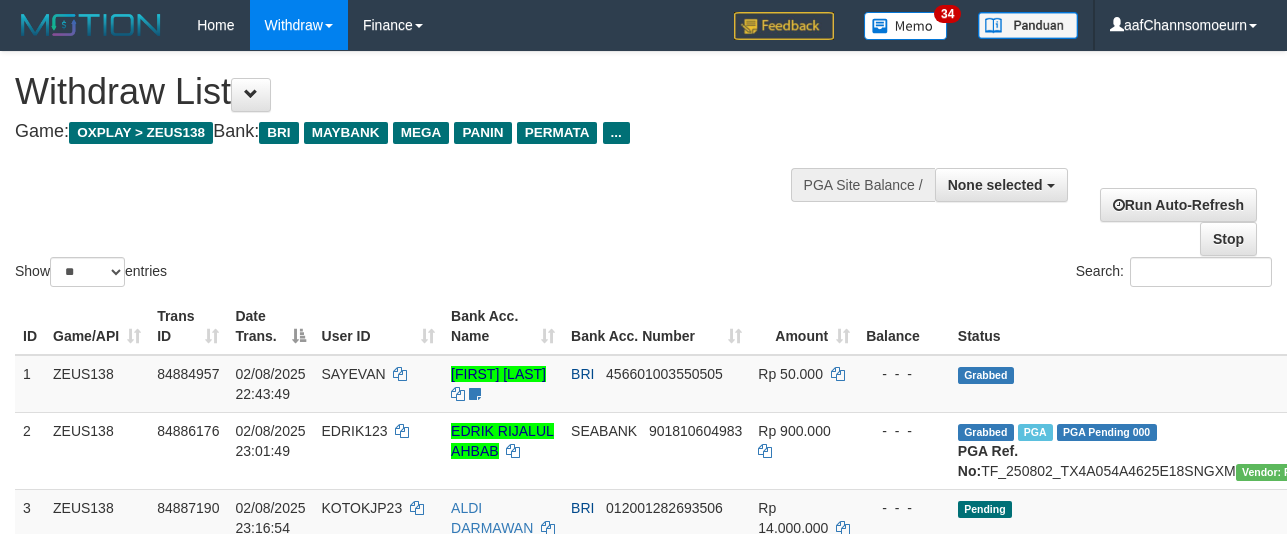 select 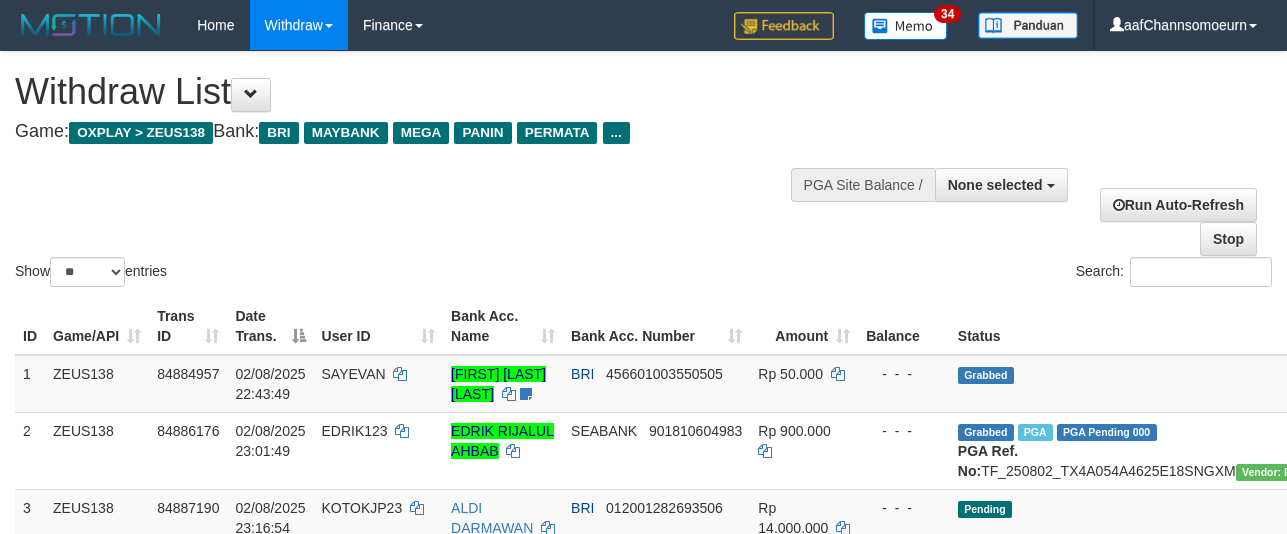 select 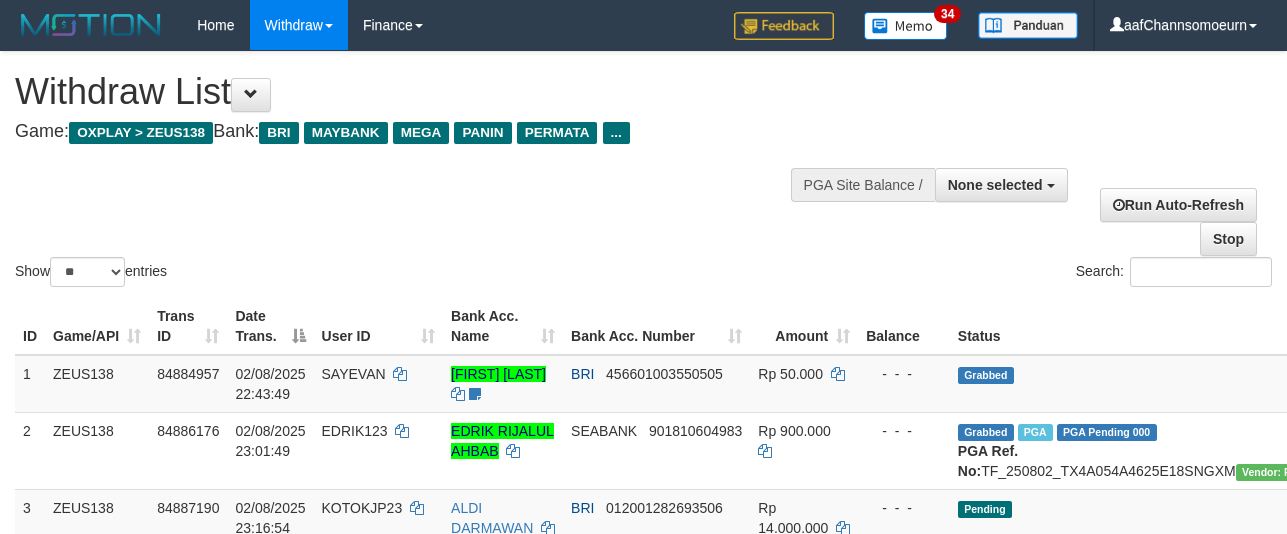 select 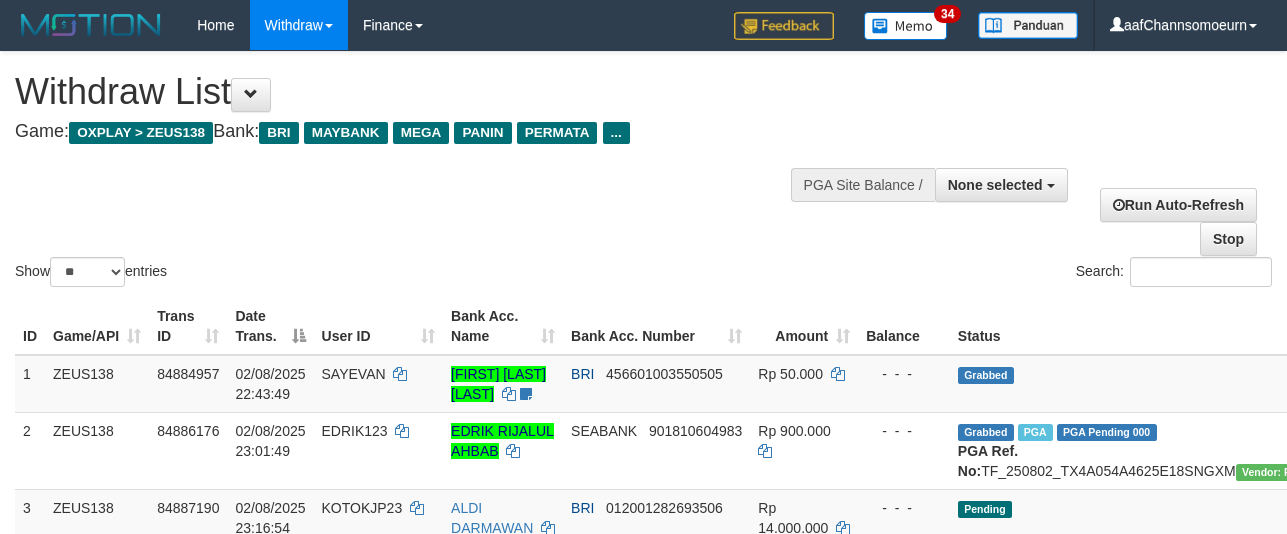 select 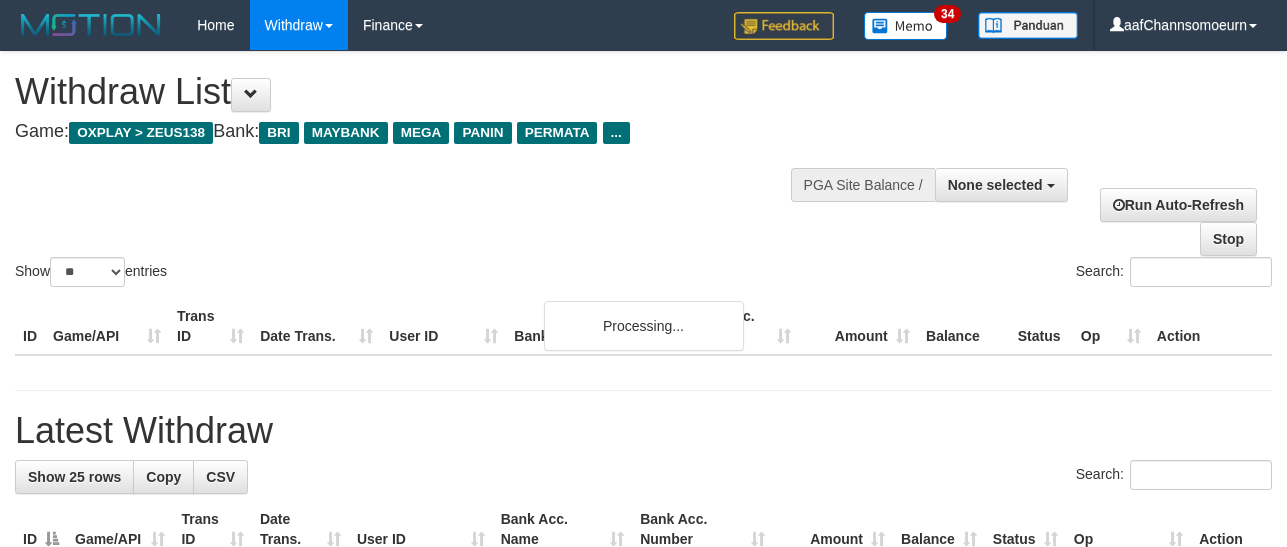 select 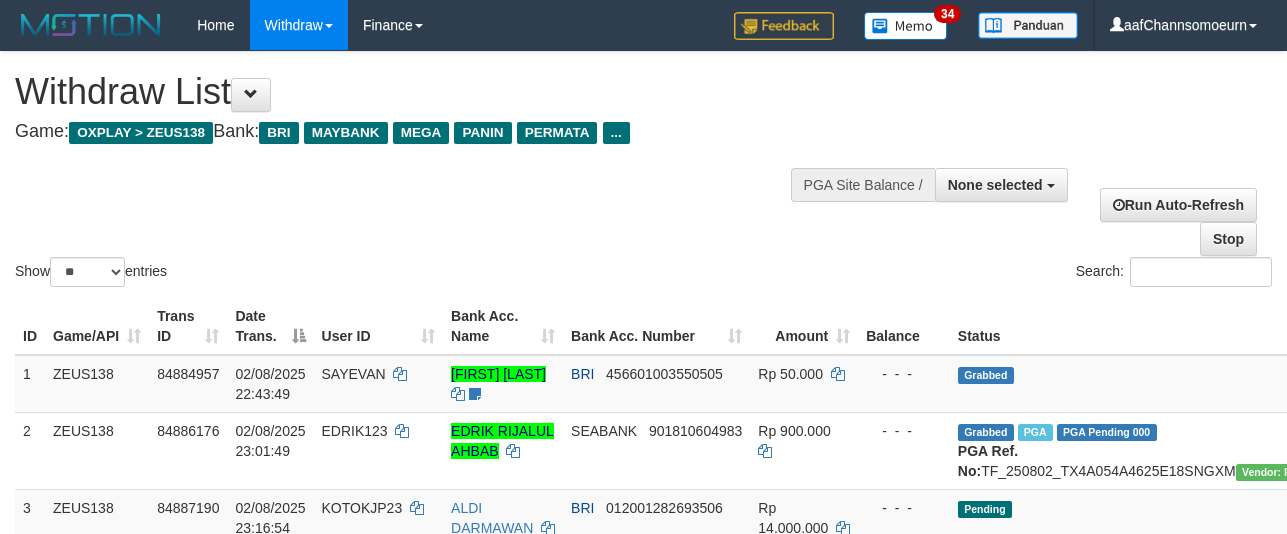 select 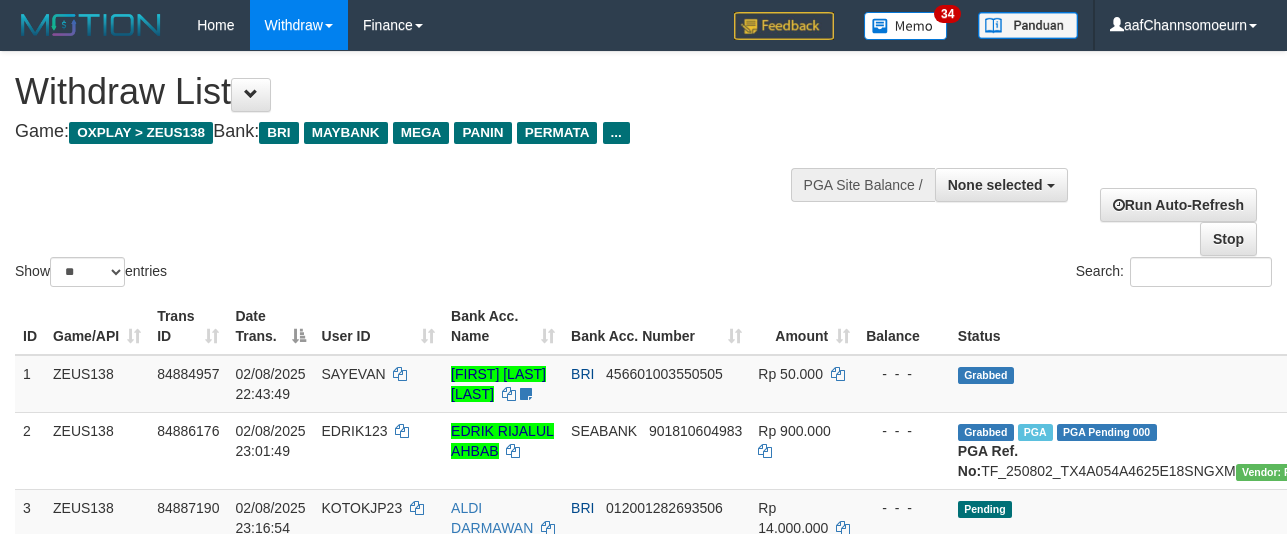 select 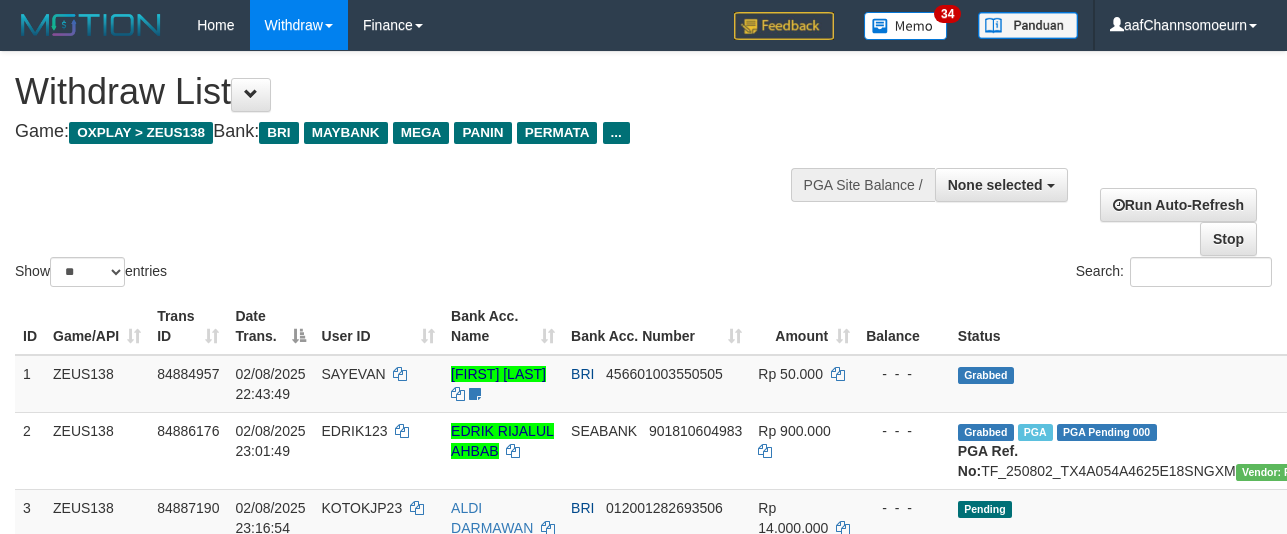 select 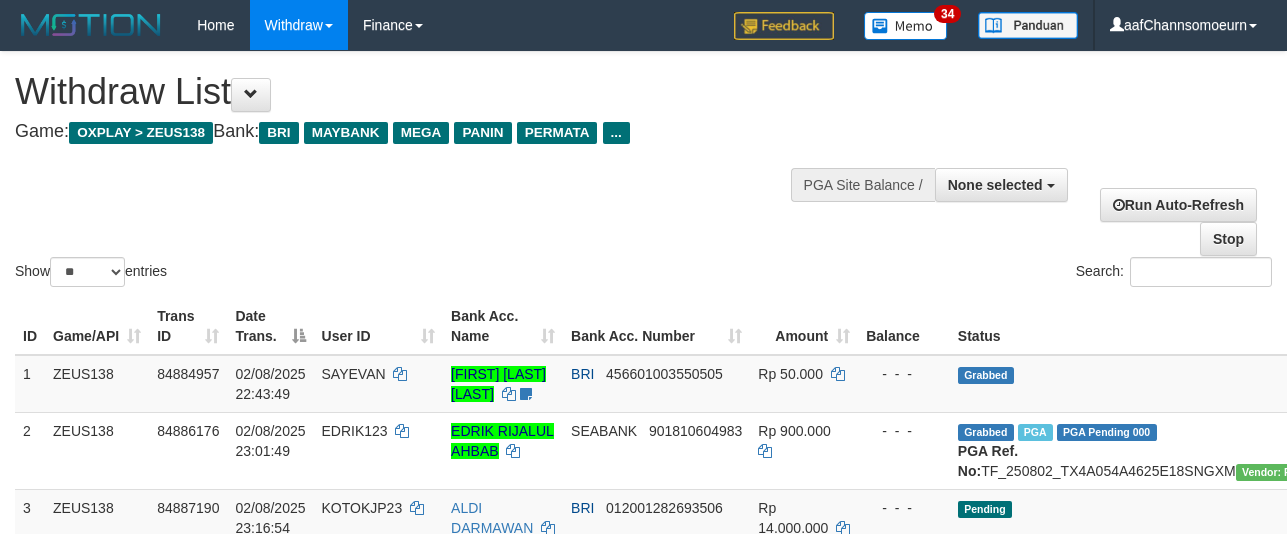 select 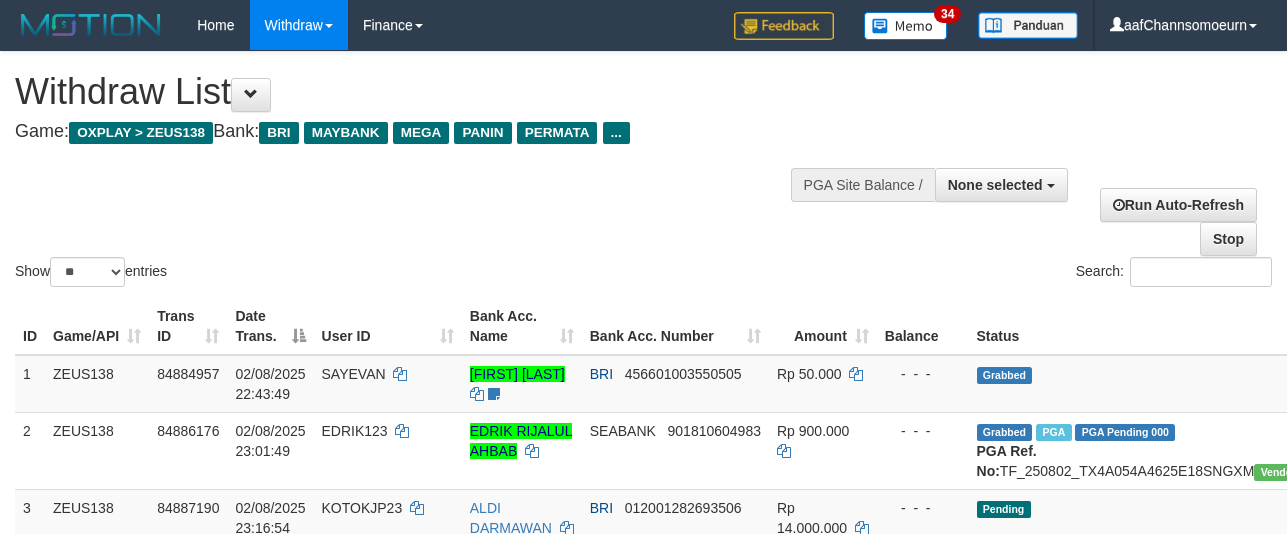 select 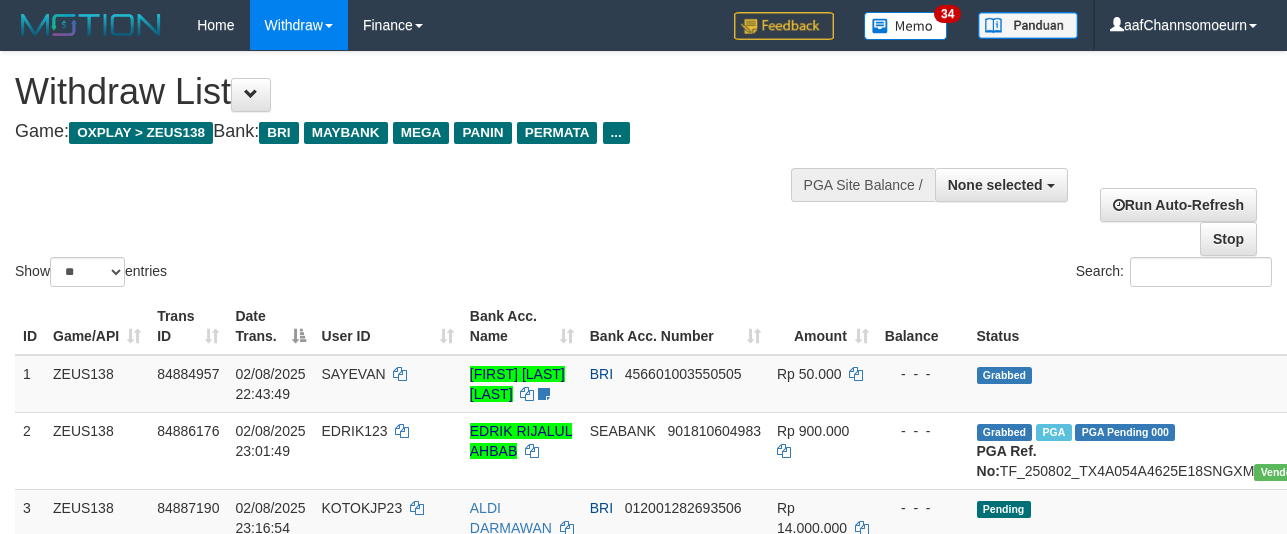 select 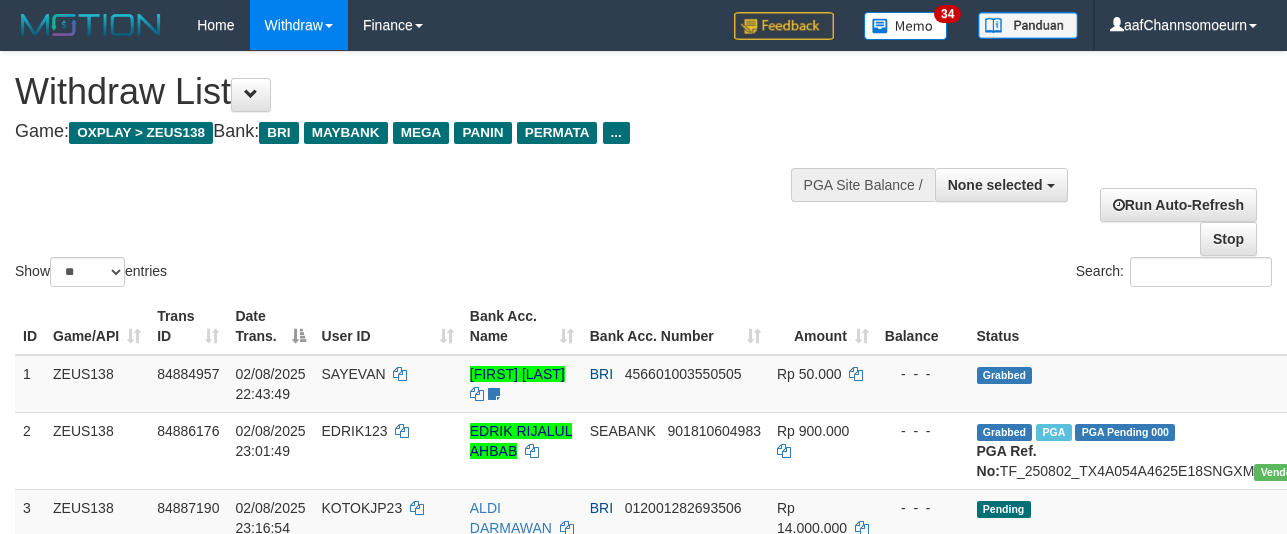 select 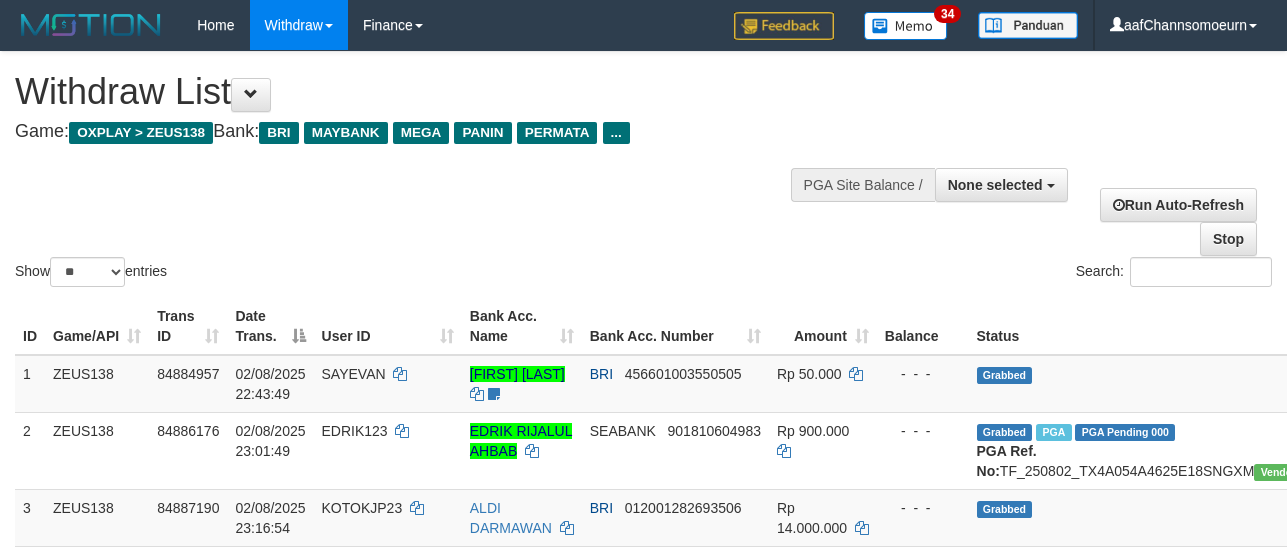 select 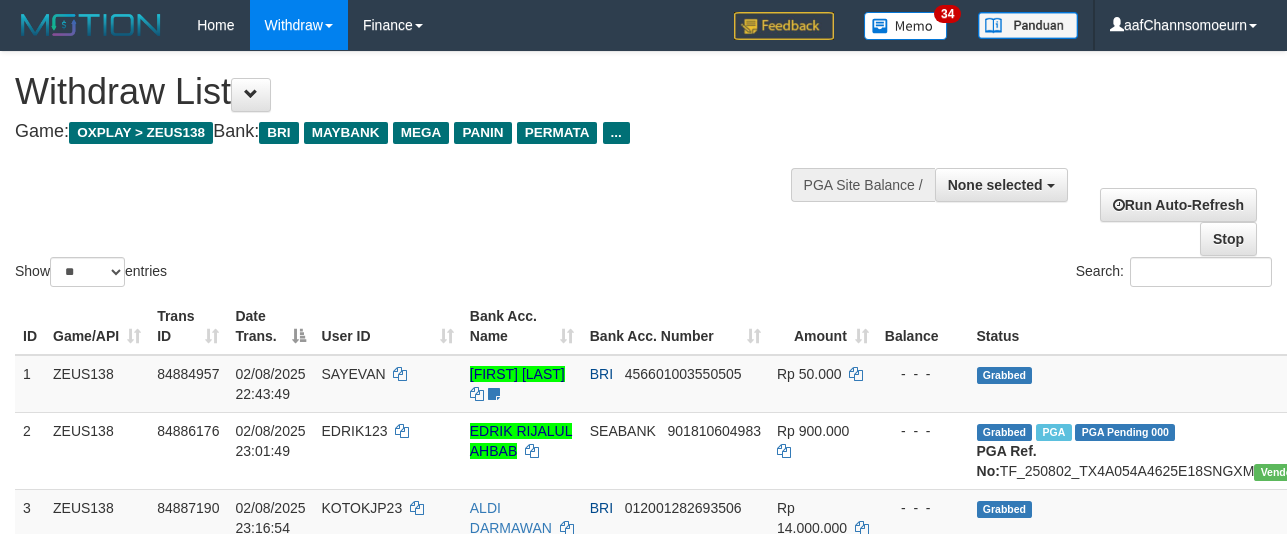 select 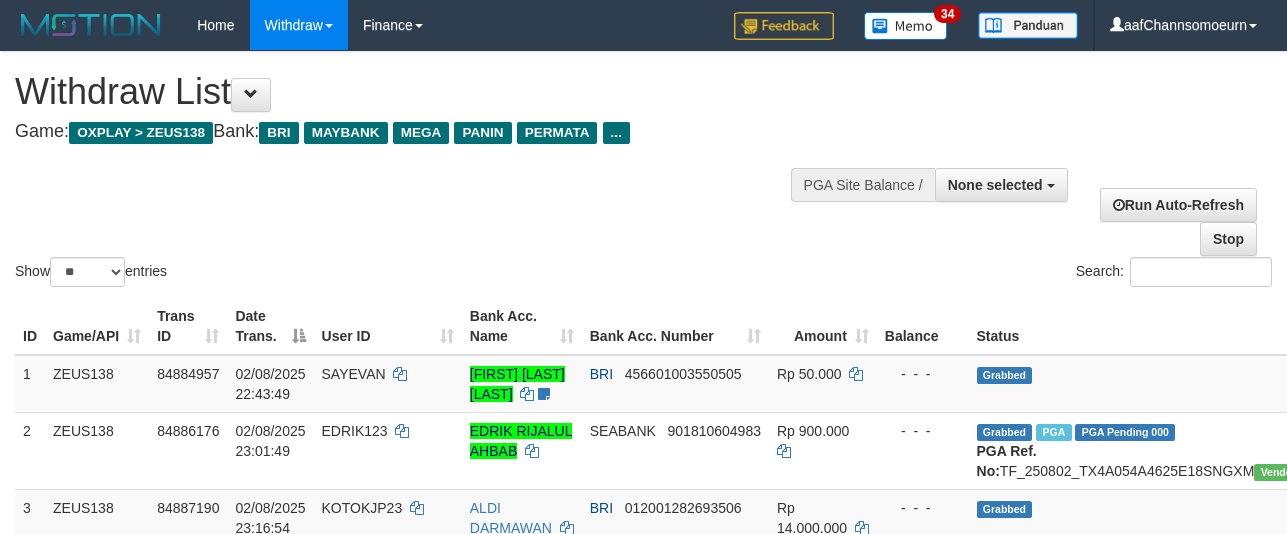select 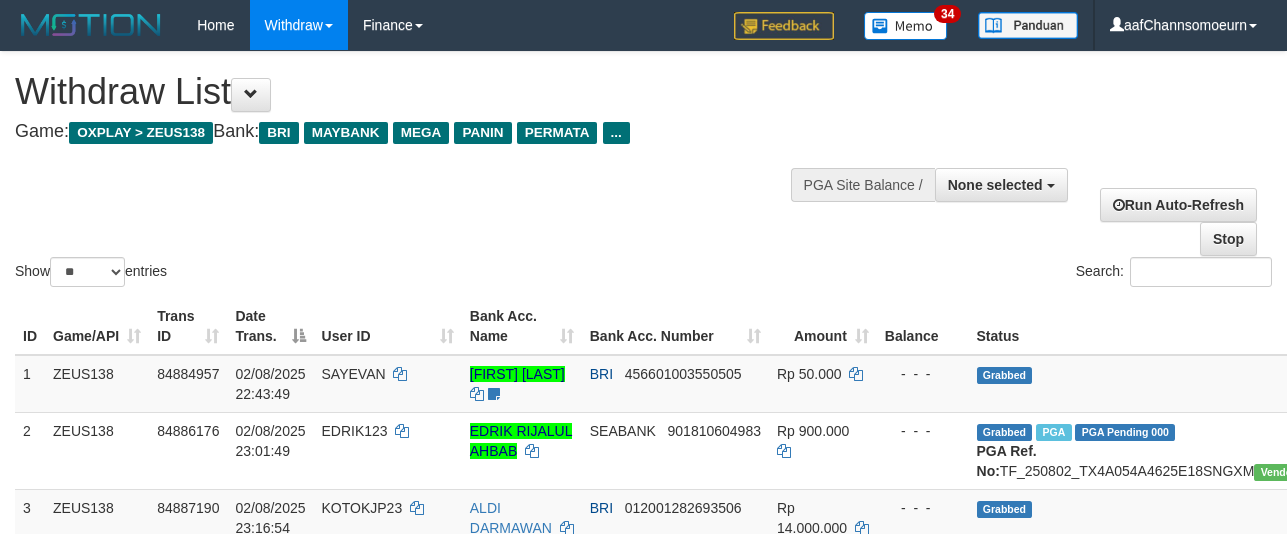 select 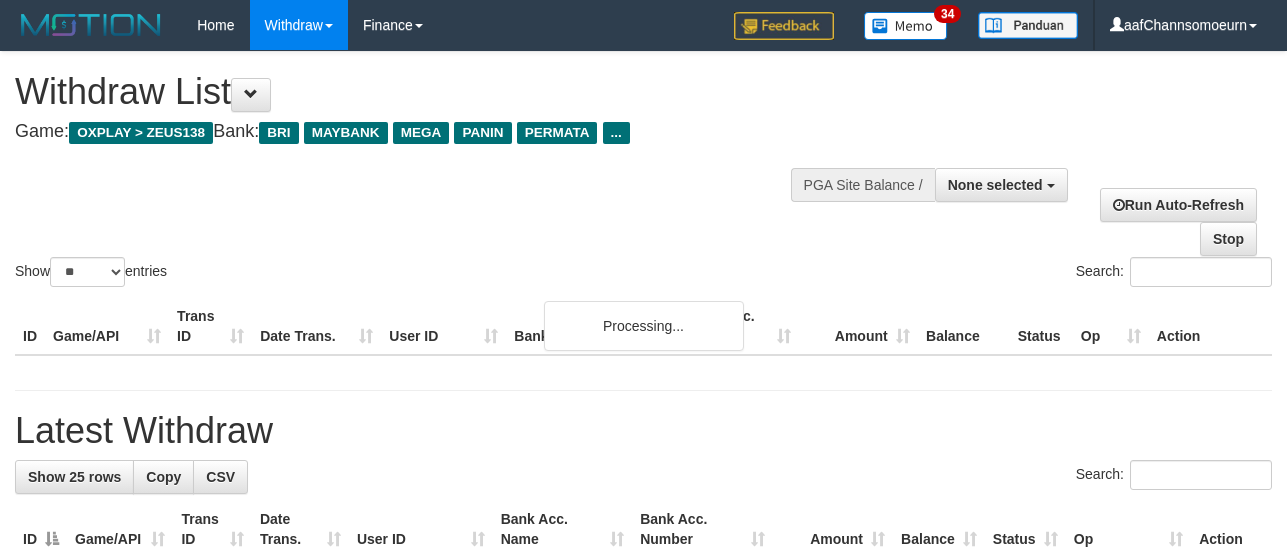 select 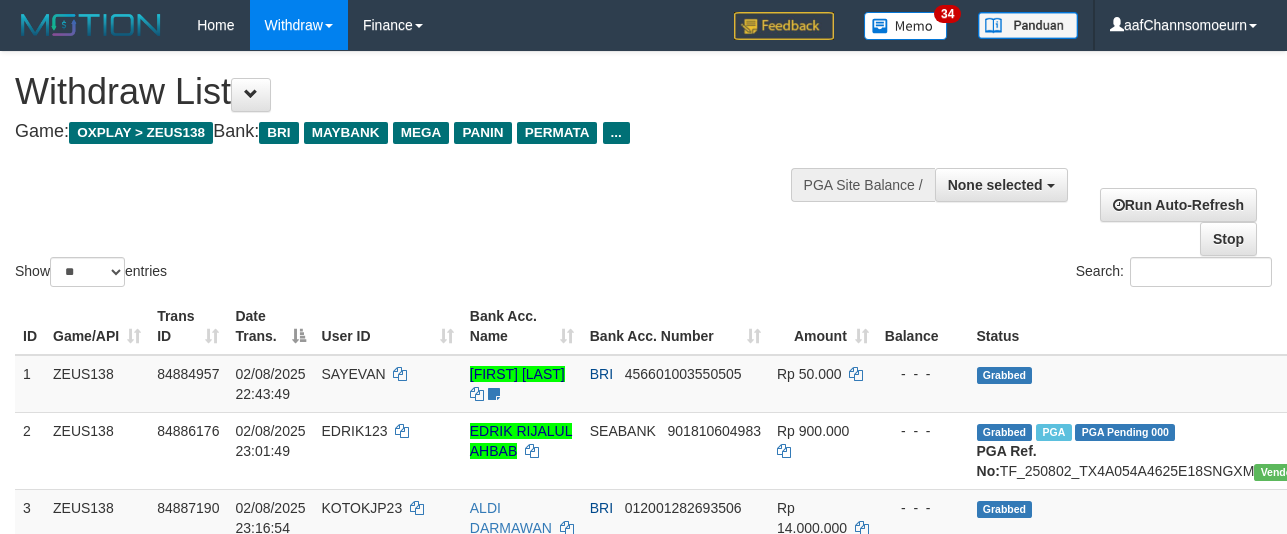 select 